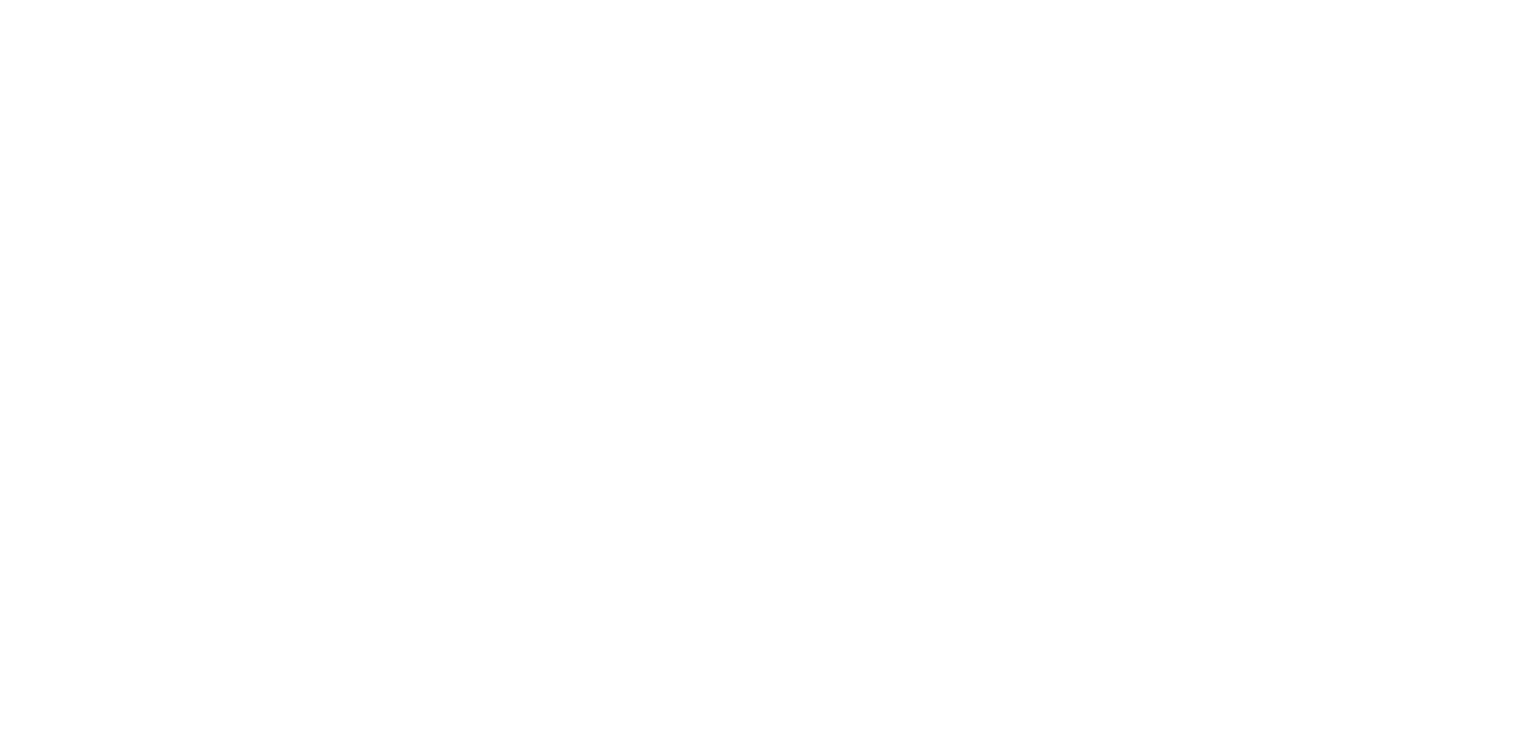 scroll, scrollTop: 0, scrollLeft: 0, axis: both 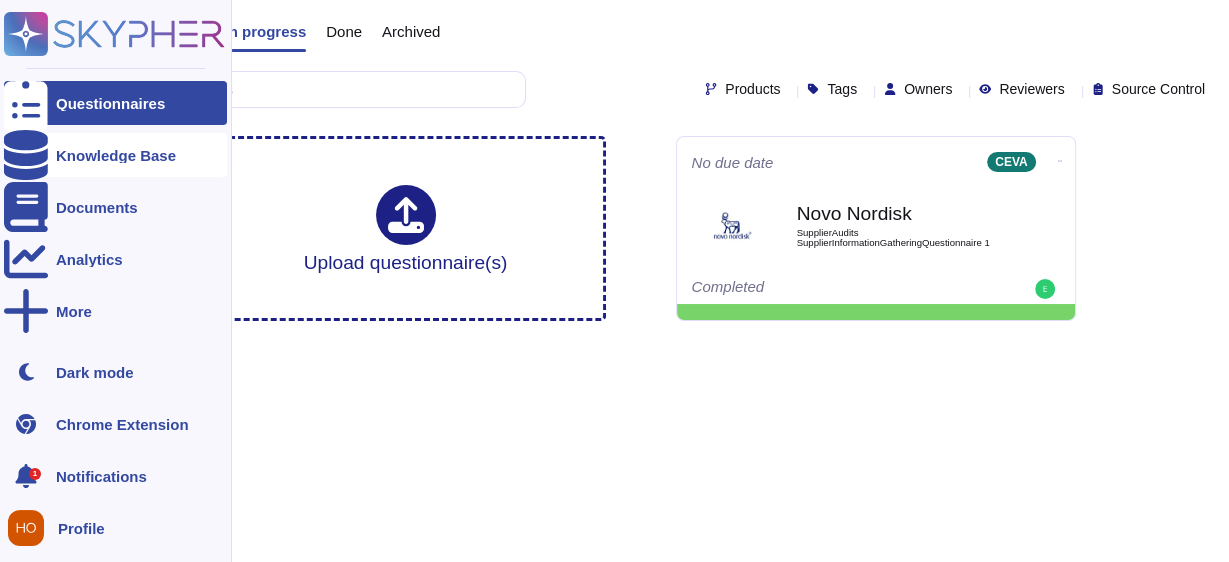 click on "Knowledge Base" at bounding box center (116, 155) 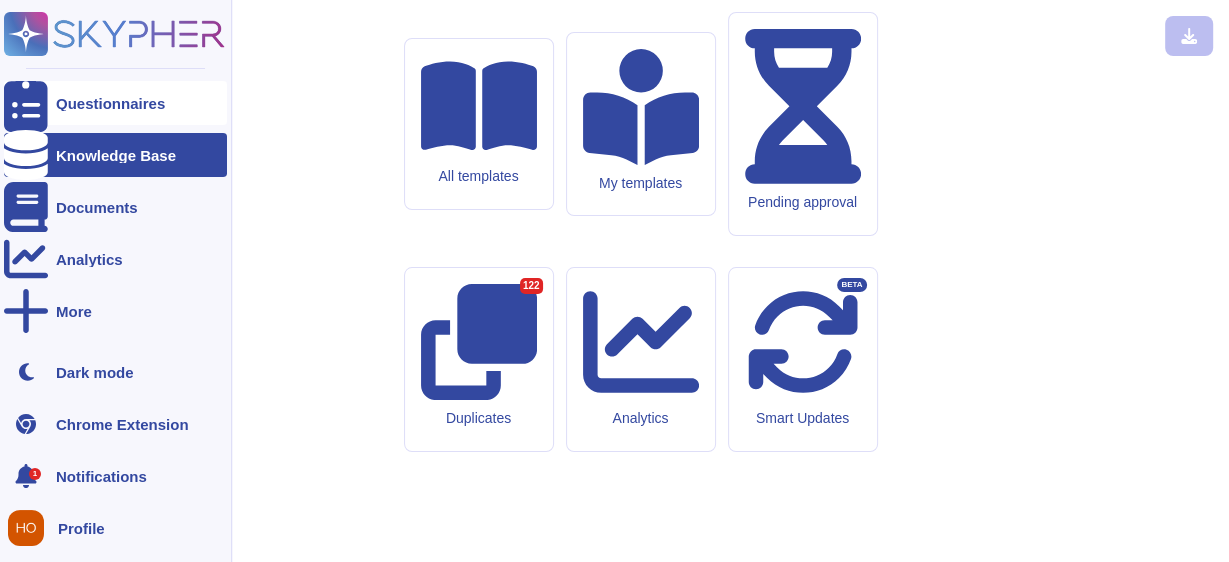 click on "Questionnaires" at bounding box center [110, 103] 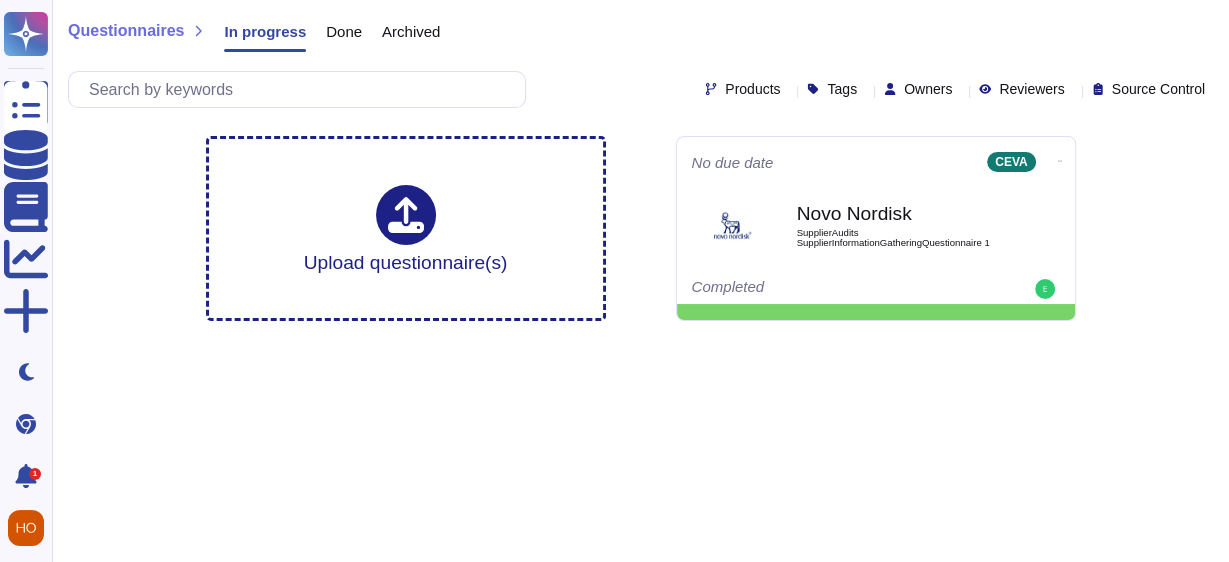 click 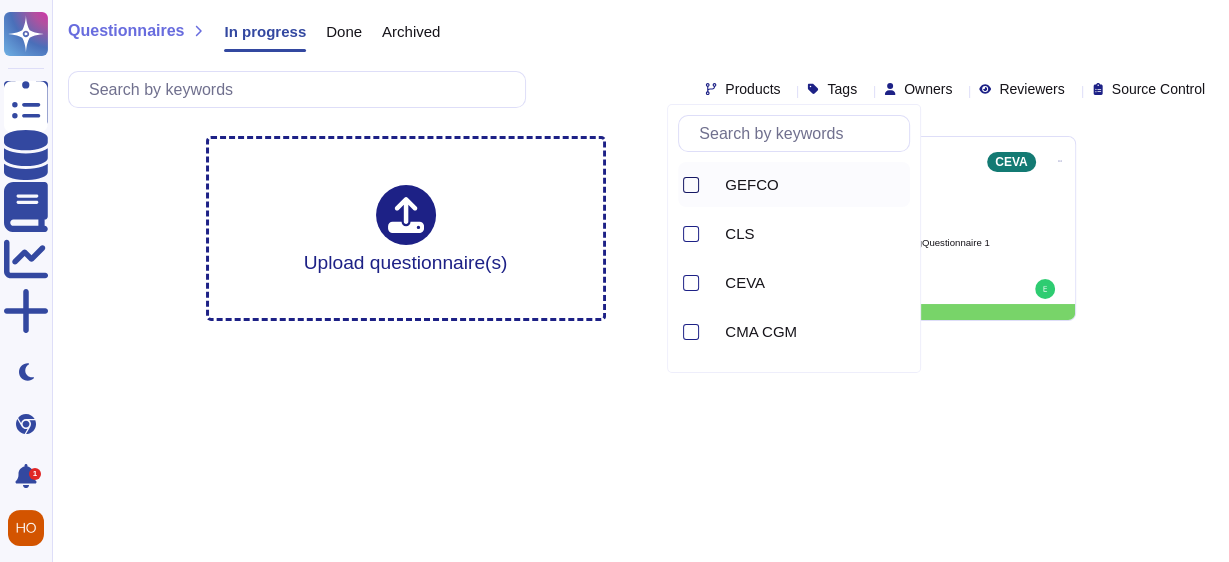 click at bounding box center [691, 185] 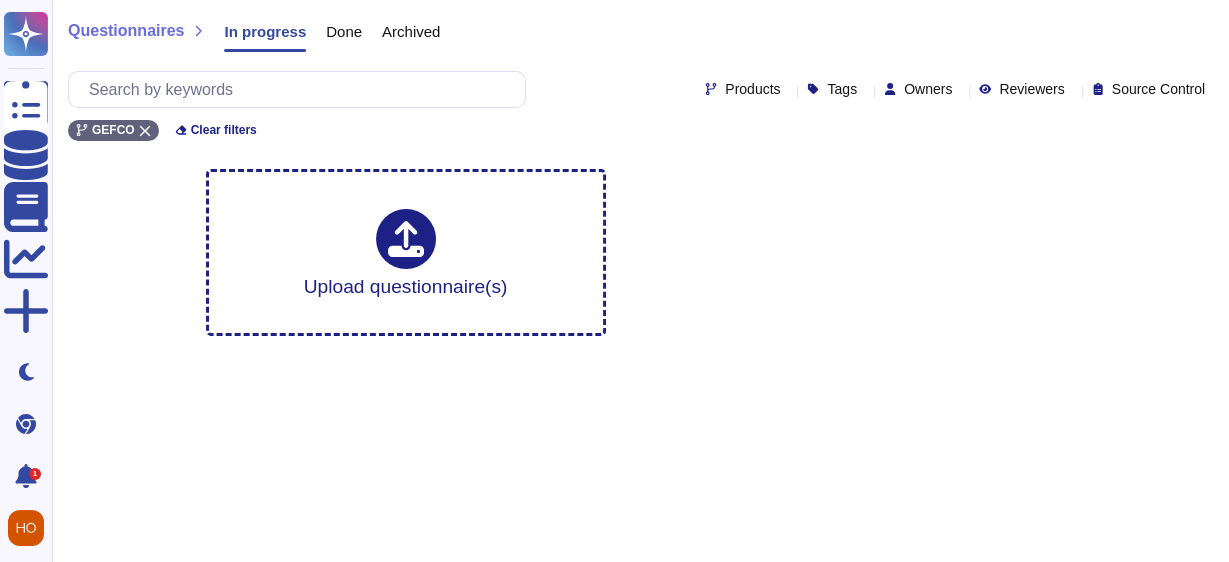 click on "Questionnaires Knowledge Base Documents Analytics More Dark mode Chrome Extension 1 Notifications Profile Questionnaires In progress Done Archived Products Tags Owners Reviewers Source Control GEFCO Clear filters Upload questionnaire(s)" at bounding box center [614, 176] 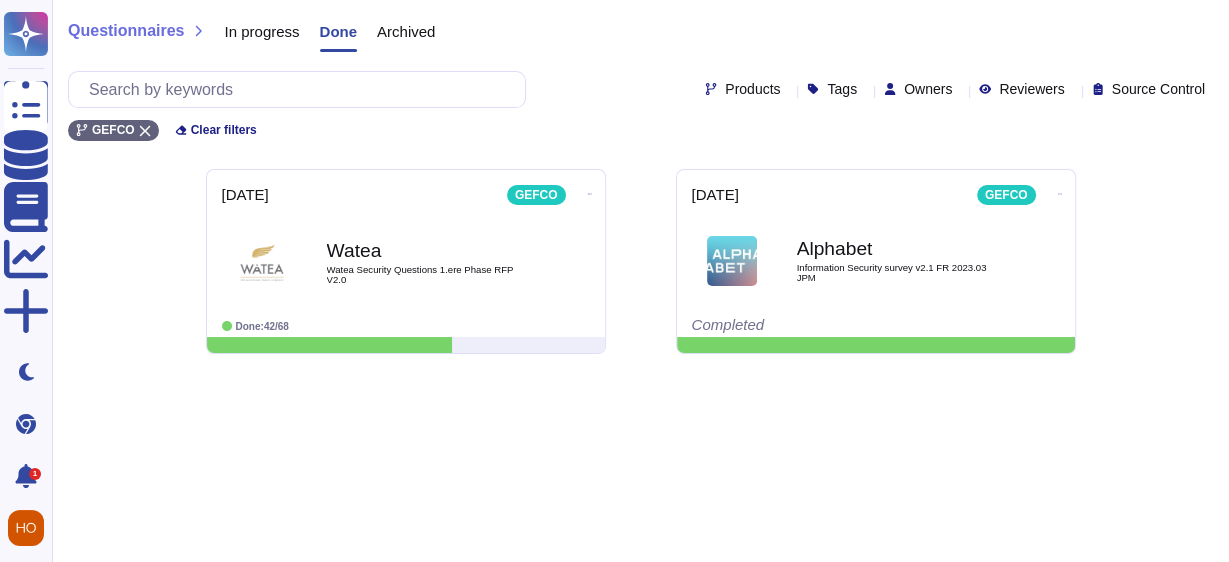 click on "Archived" at bounding box center (406, 31) 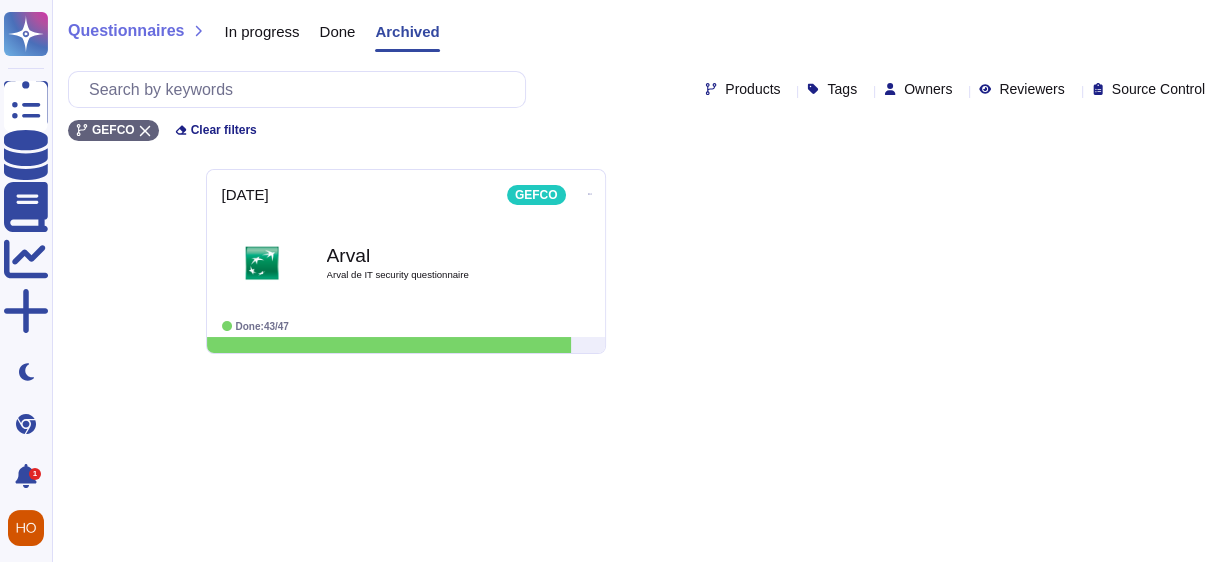 click on "Done" at bounding box center [338, 31] 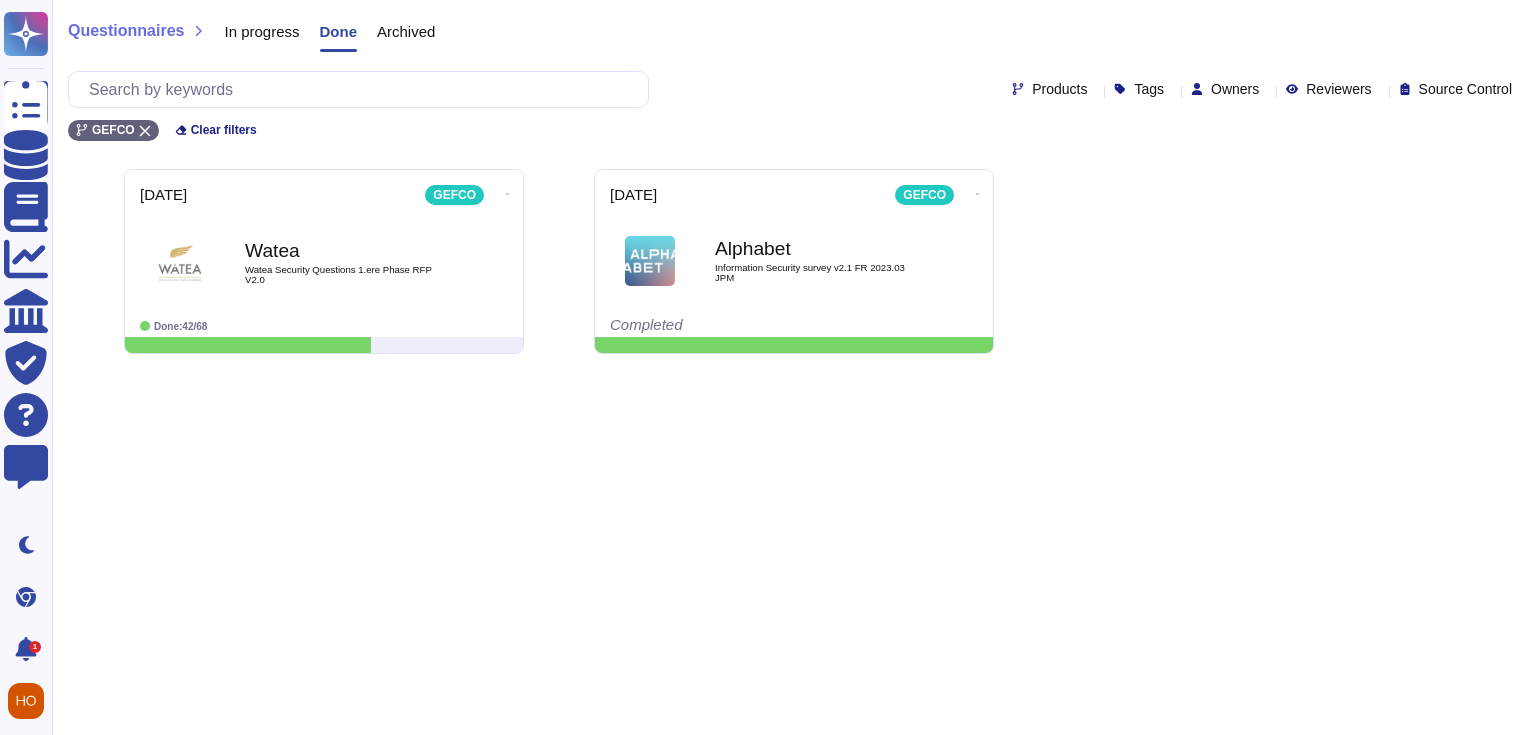 click on "Products" at bounding box center [1053, 89] 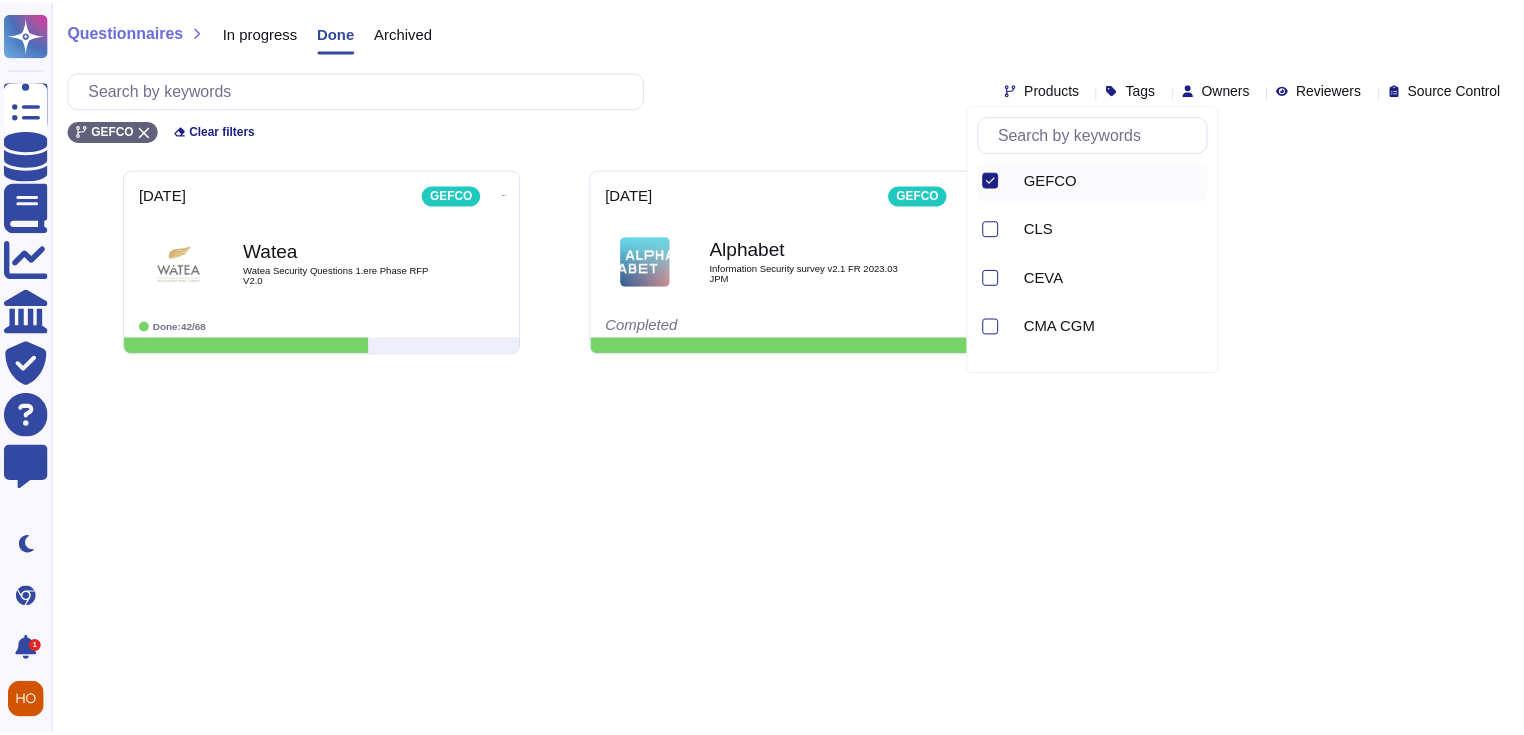 scroll, scrollTop: 0, scrollLeft: 0, axis: both 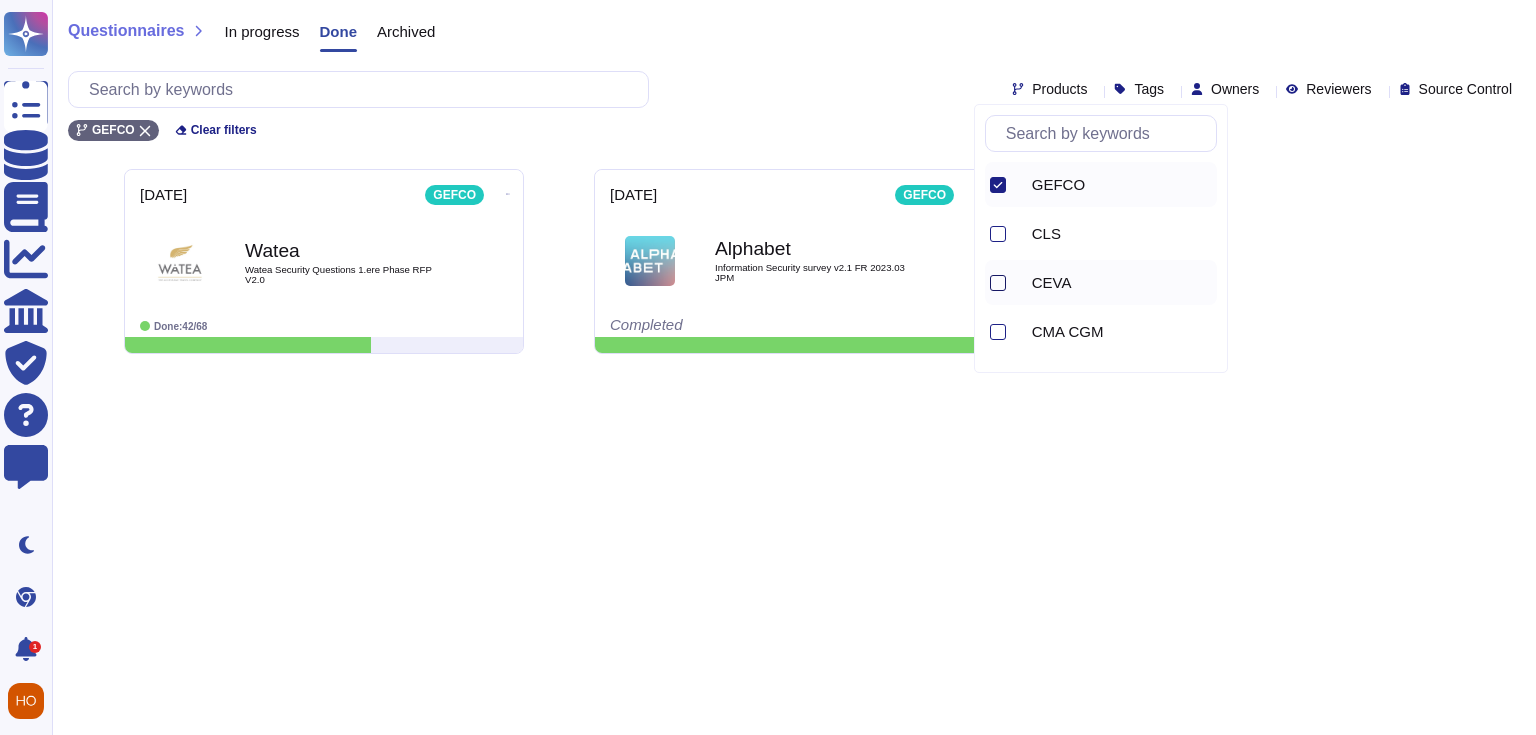 click at bounding box center (998, 283) 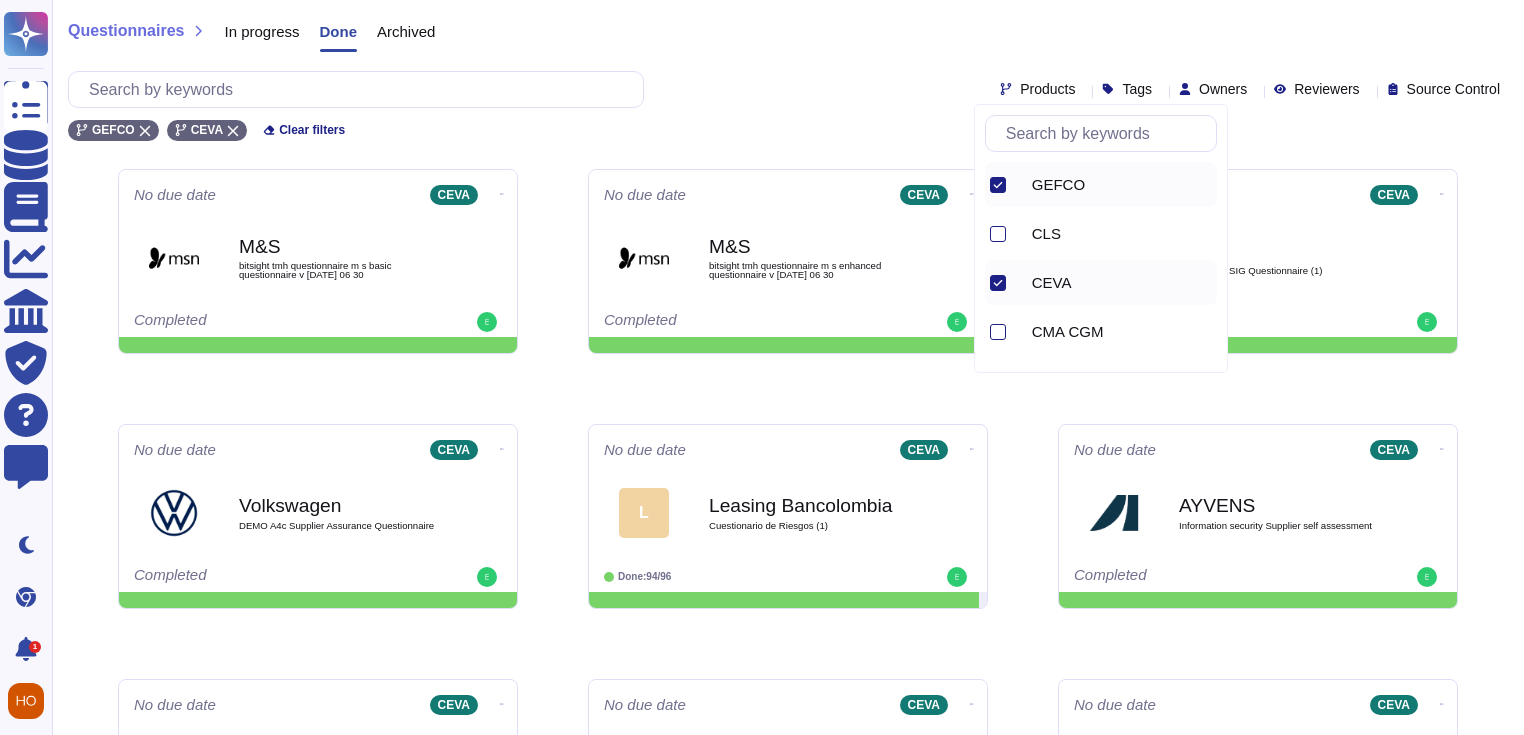 click on "Questionnaires In progress Done Archived" at bounding box center [788, 36] 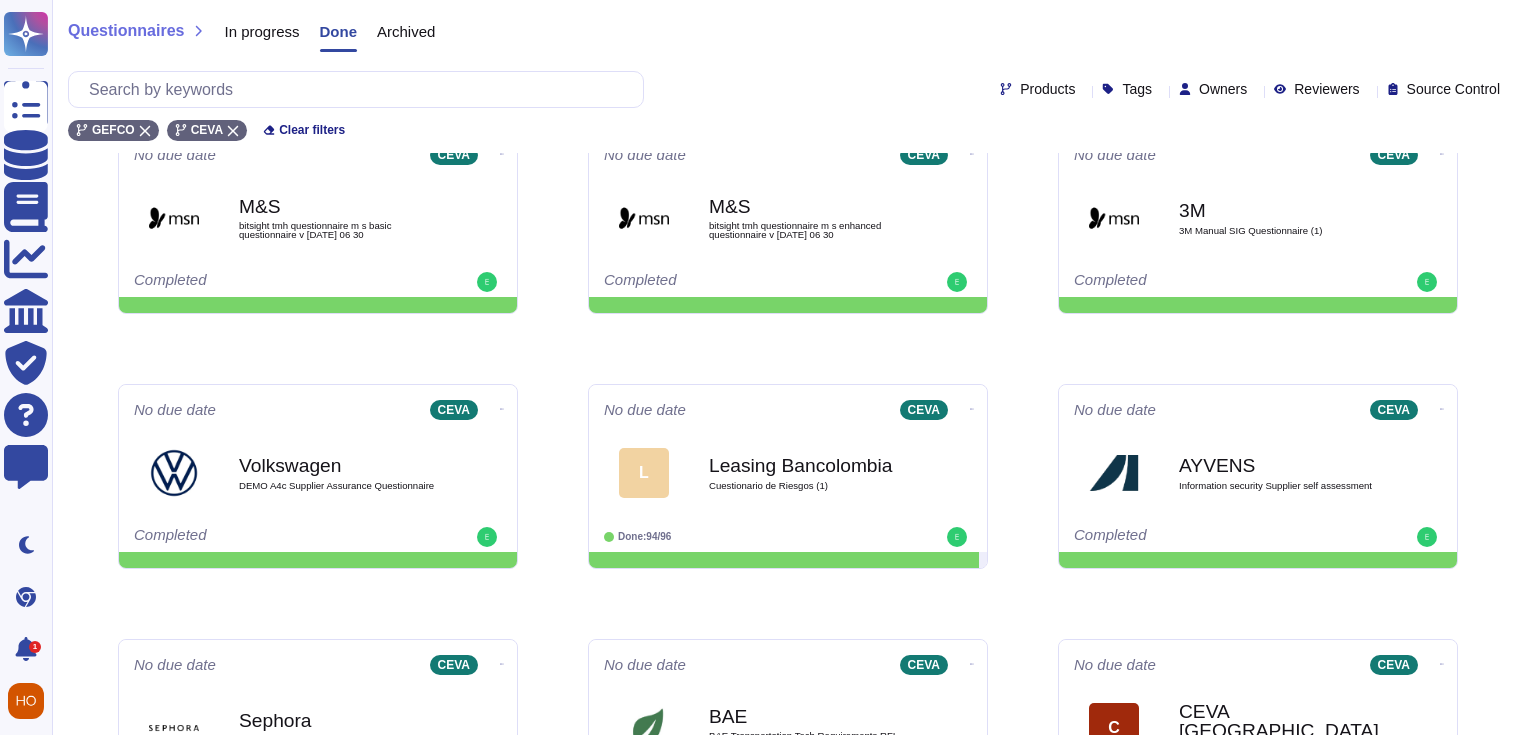 scroll, scrollTop: 0, scrollLeft: 0, axis: both 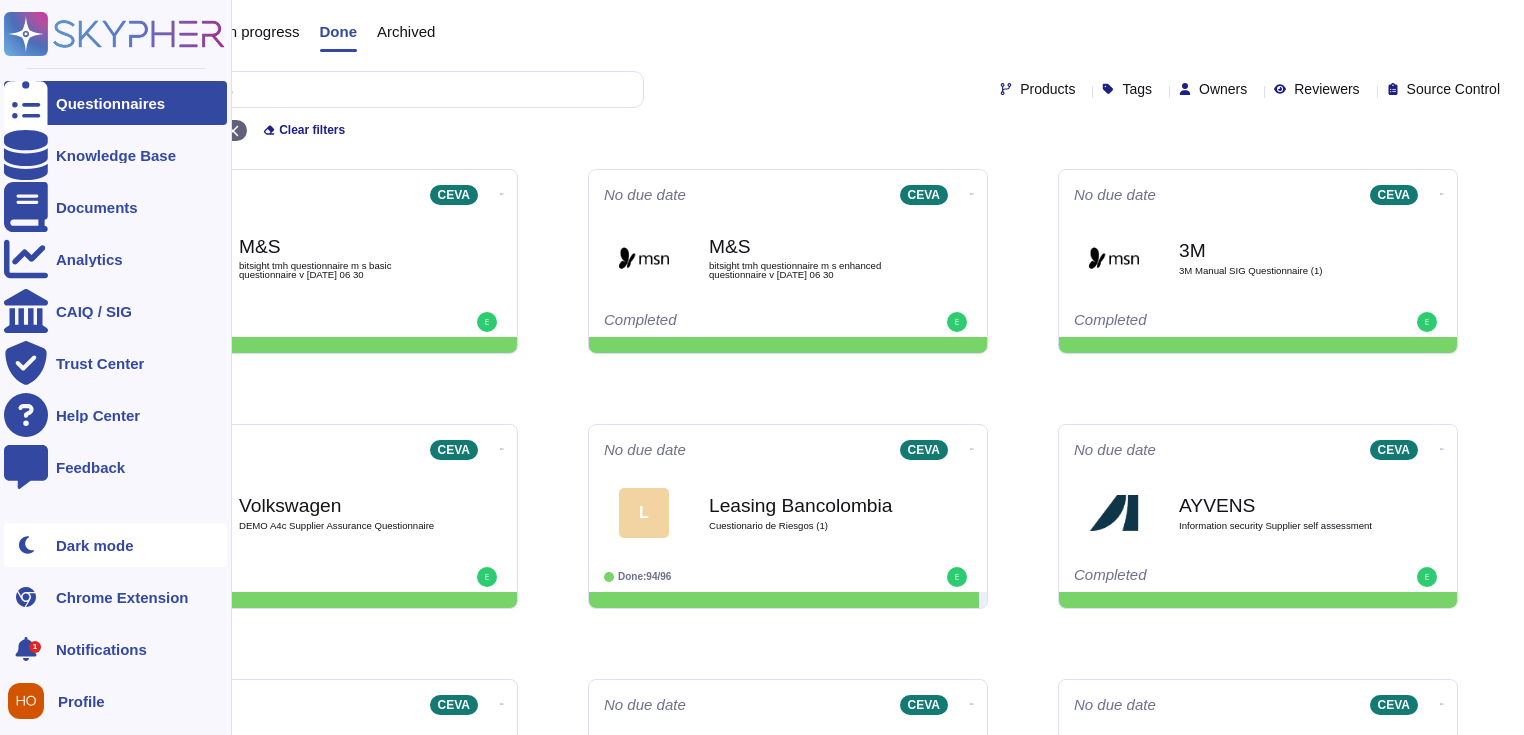 click 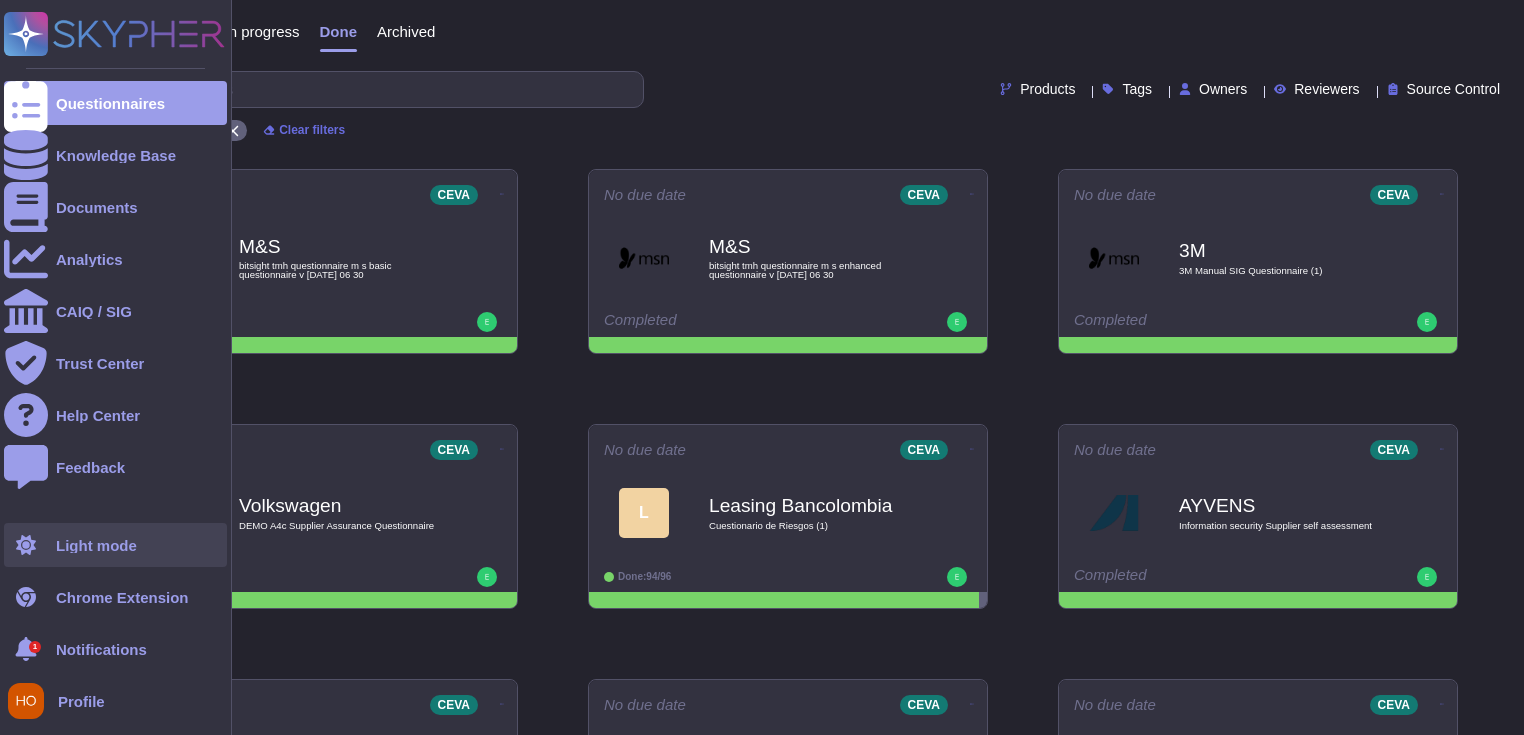 click 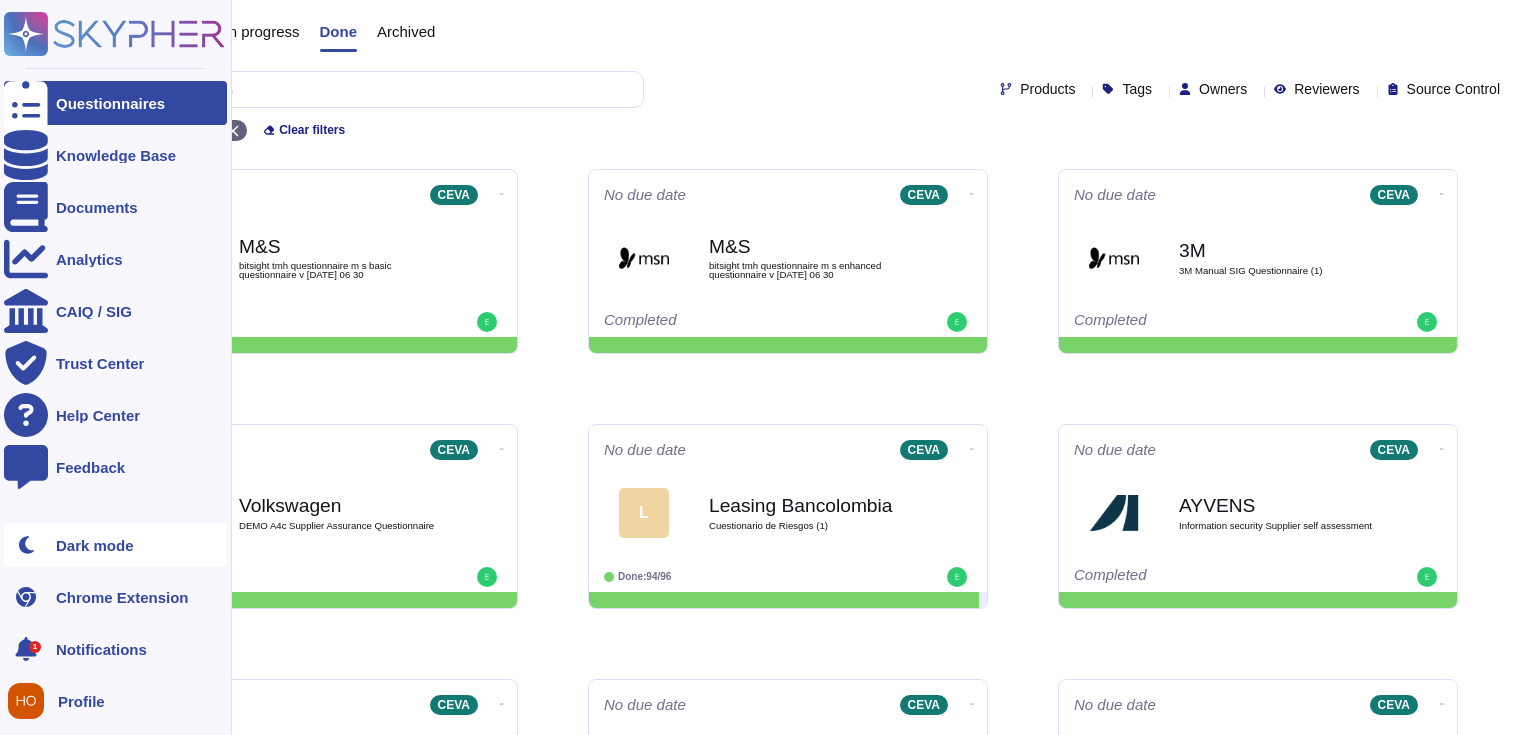 click on "Dark mode" at bounding box center (95, 545) 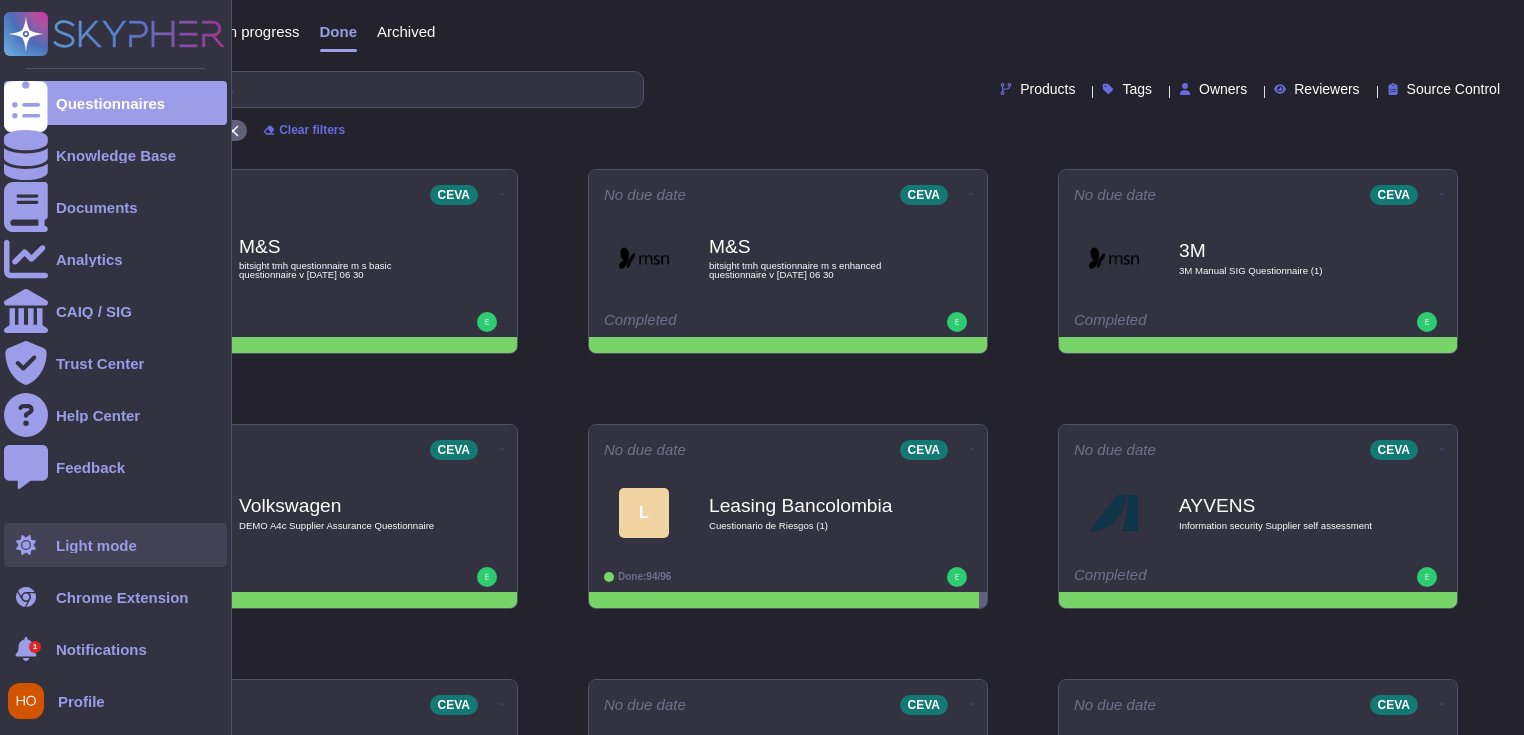 click on "Light mode" at bounding box center [115, 545] 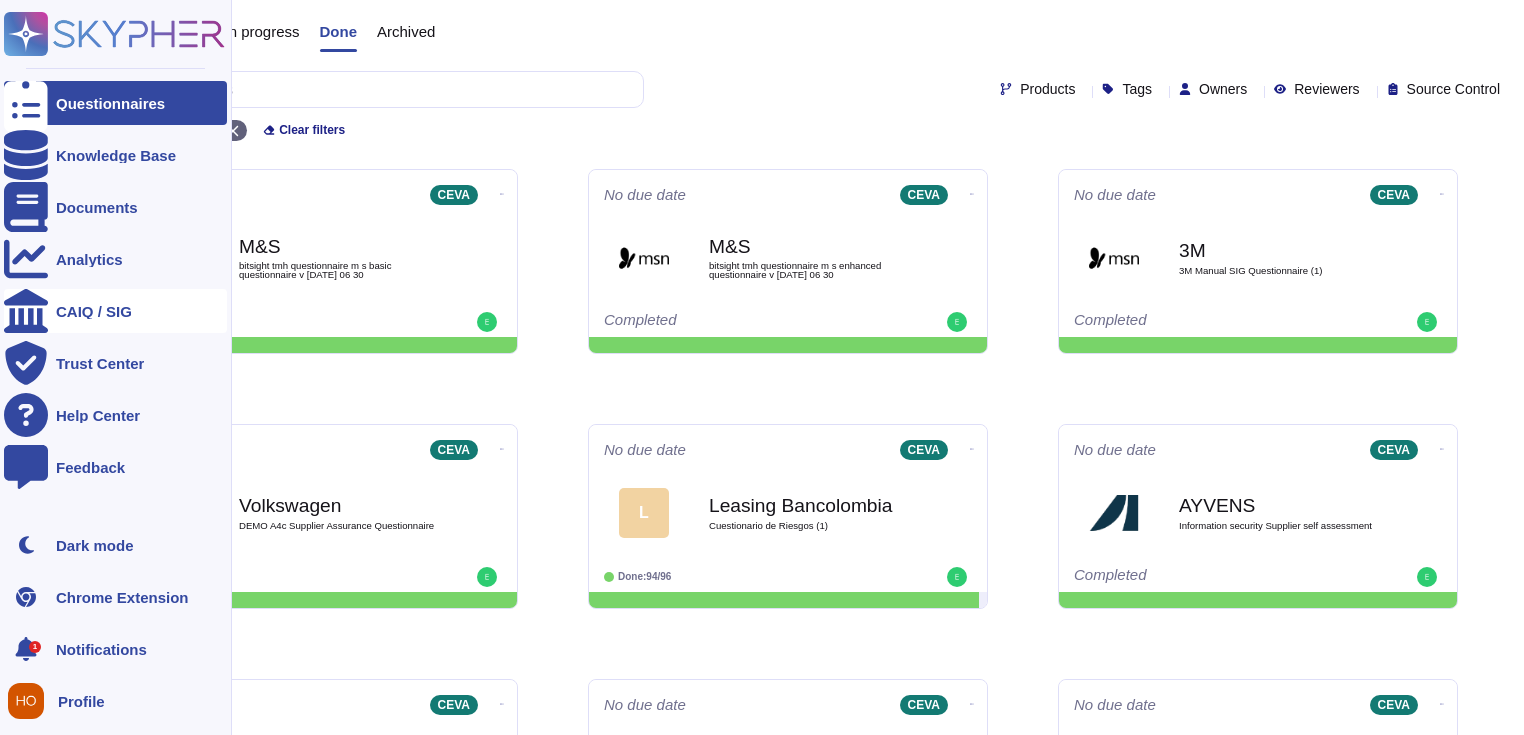 click on "CAIQ / SIG" at bounding box center (115, 311) 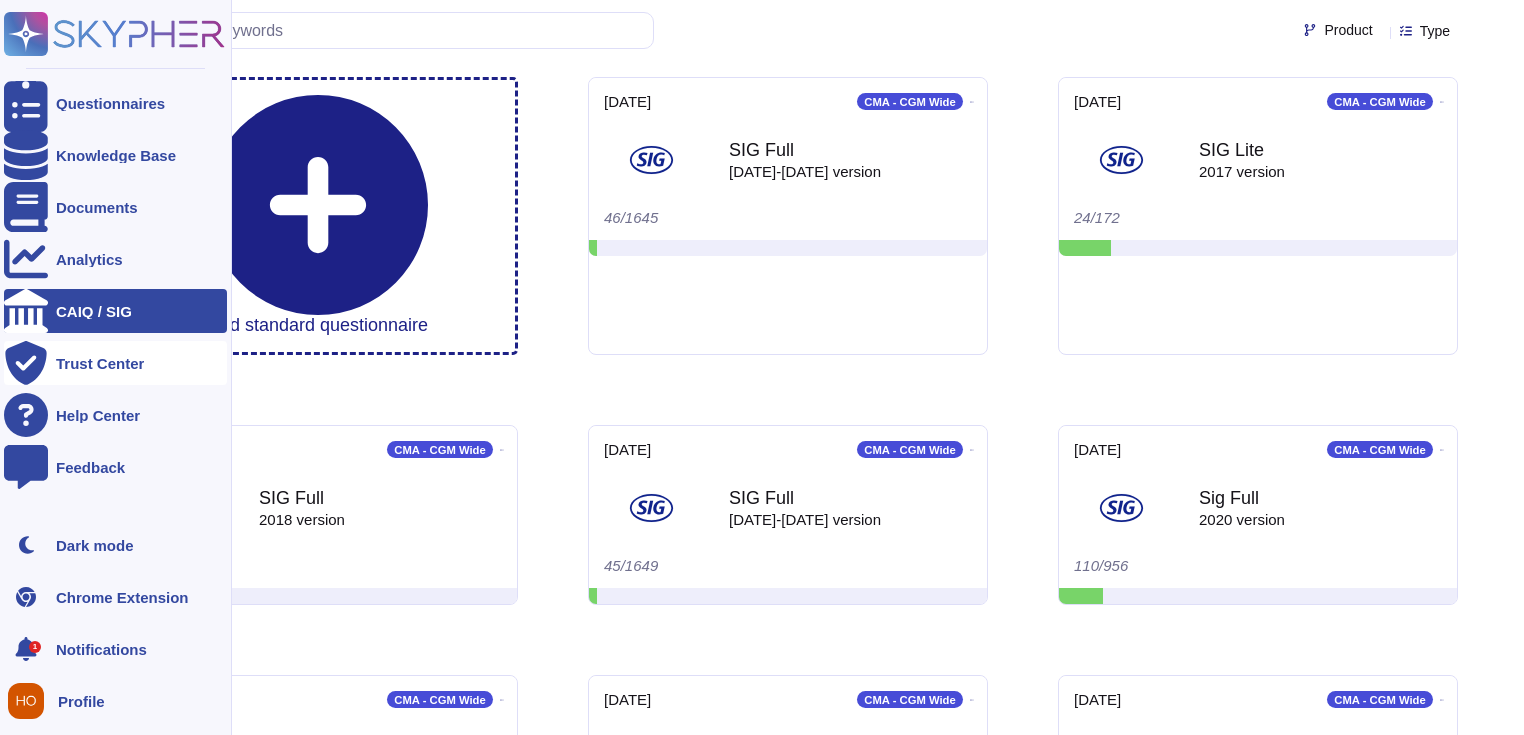 click on "Trust Center" at bounding box center [100, 363] 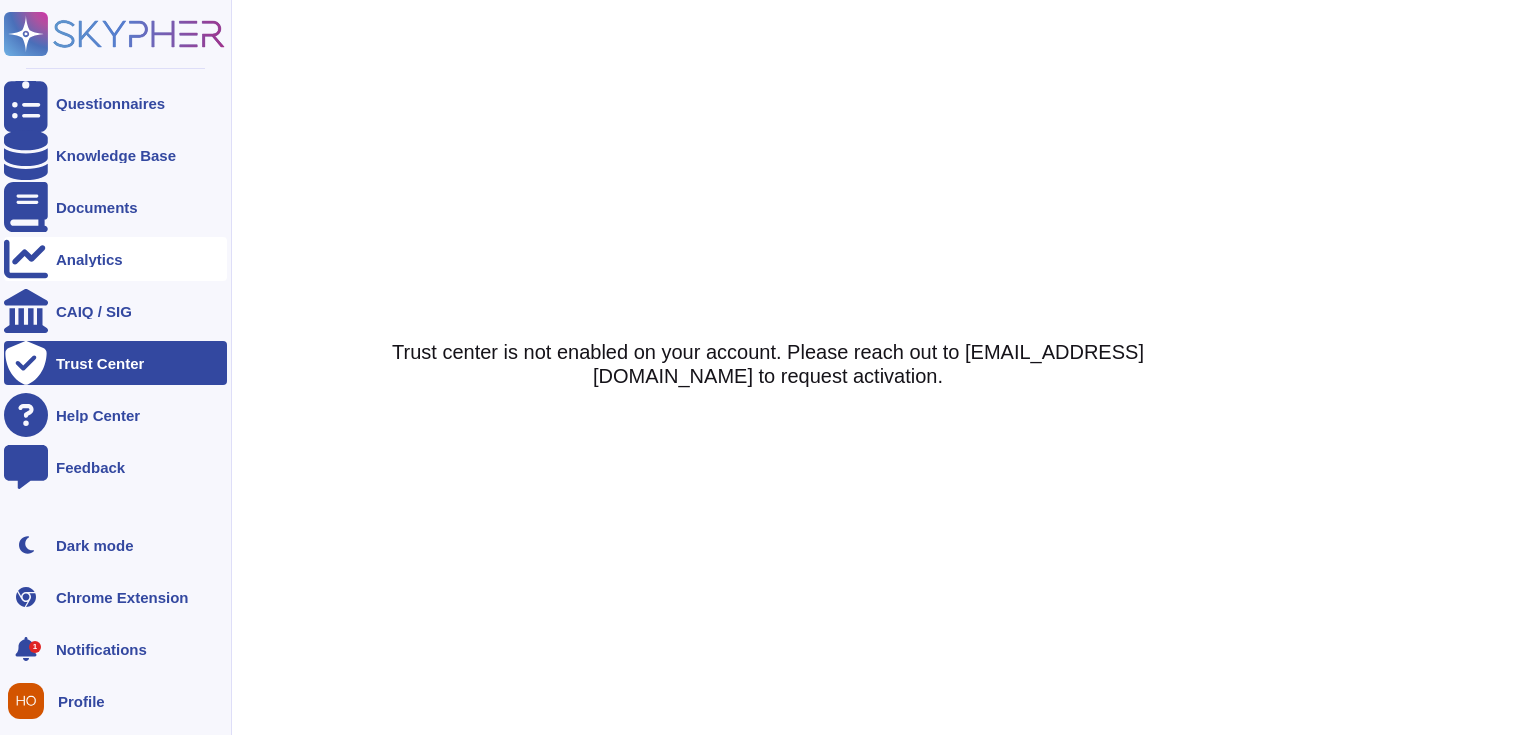 click on "Analytics" at bounding box center [89, 259] 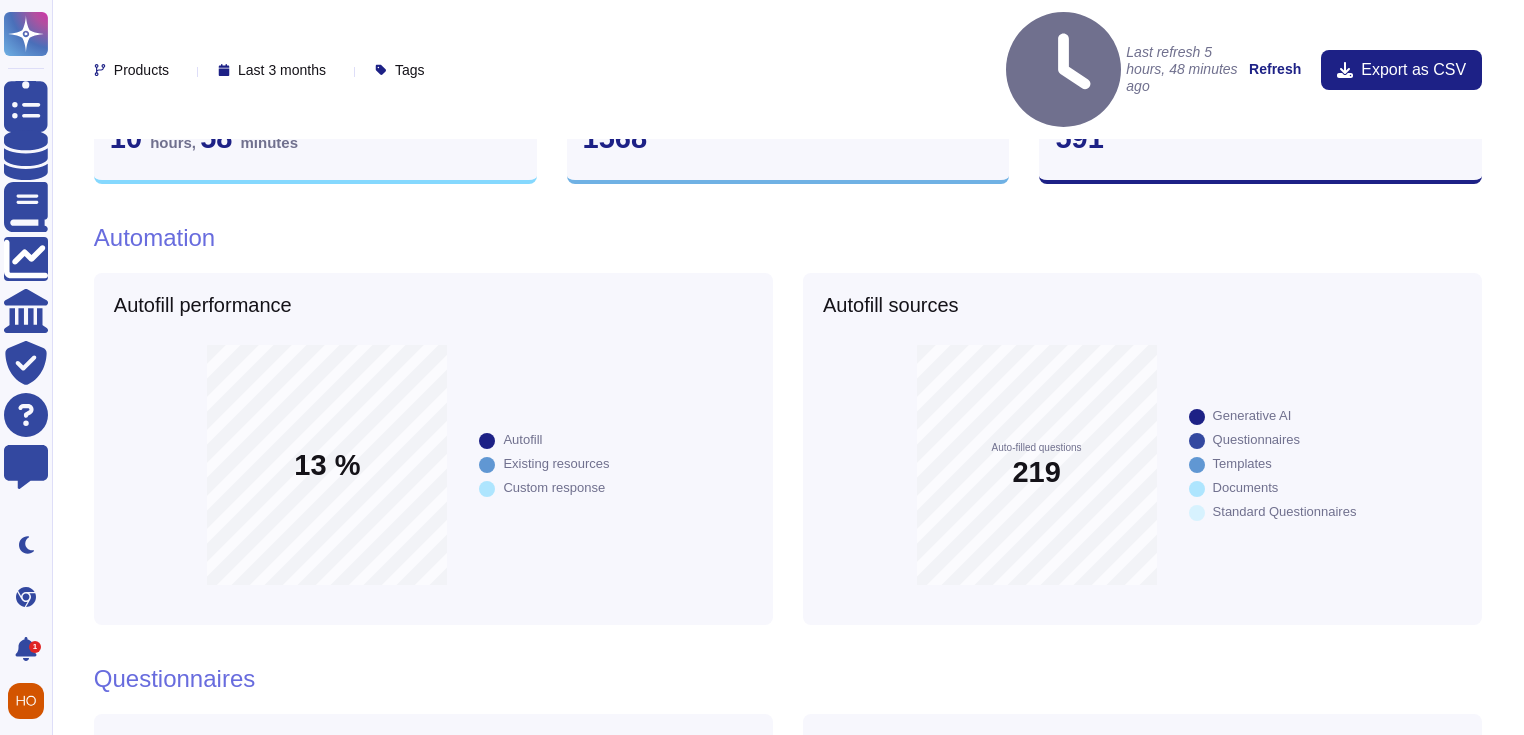 scroll, scrollTop: 746, scrollLeft: 0, axis: vertical 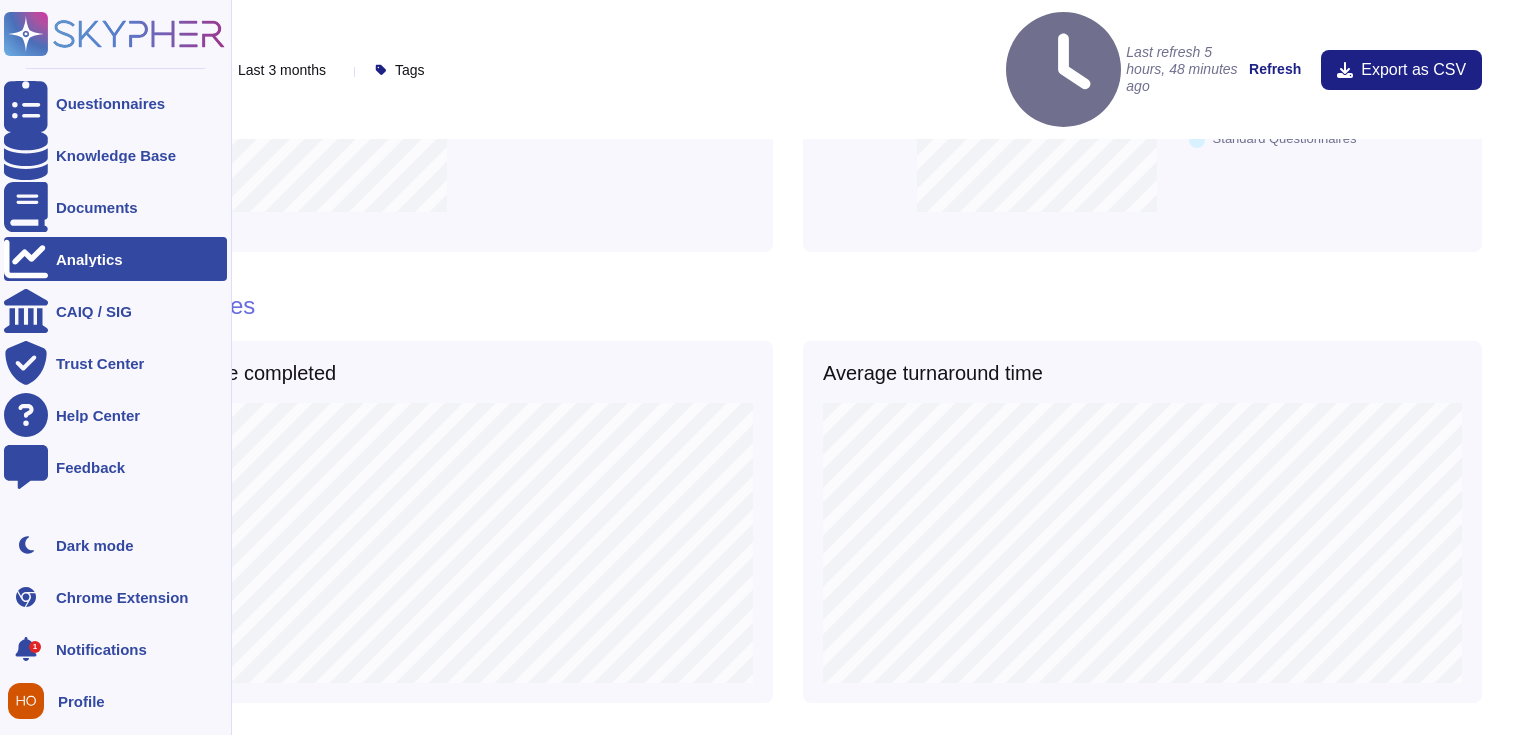 click on "Notifications" at bounding box center [101, 649] 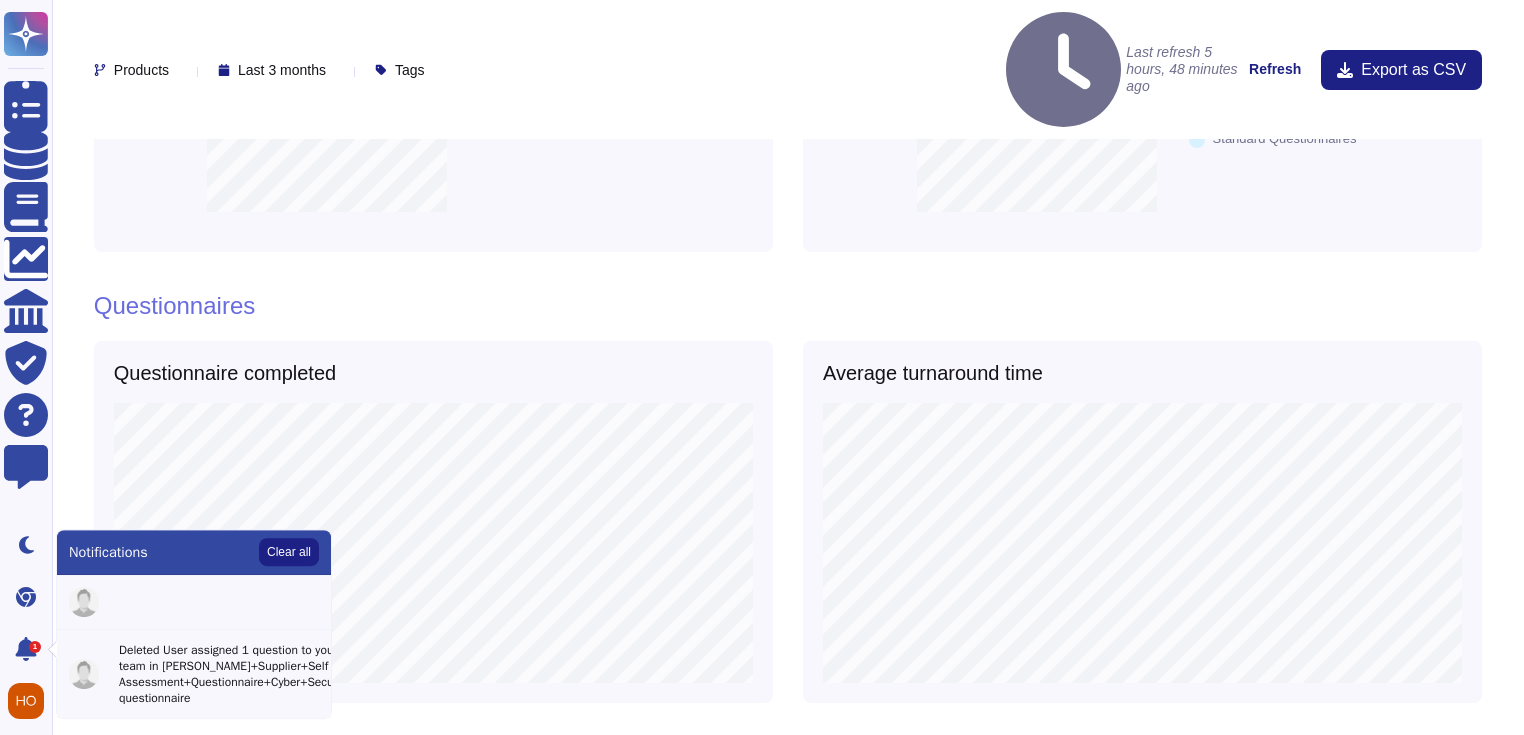 click on "Activity Questionnaires created 15 Questionnaires completed 11 Total Deal Value (EUR) - Average turnaround time 10   hours ,   58   minutes Questions answered 1568 Queries in Knowledge Base 591 Automation Autofill performance 13 % Autofill Existing resources Custom response Autofill sources Auto-filled questions 219 Generative AI Questionnaires Templates Documents Standard Questionnaires Questionnaires Questionnaire completed Average turnaround time Questionnaires statistics Name Client No. of Questions Status Turnaround / Pending Time Users involved Deal value SupplierAudits SupplierInformationGatheringQuestionnaire 1 Novo Nordisk 78 Completed 40 minutes - bitsight tmh questionnaire m s basic questionnaire v [DATE] 06 30 M&S 83 Completed 57 minutes - bitsight tmh questionnaire m s enhanced questionnaire v [DATE] 06 30 M&S 23 Completed 1 day, 1 hour - 3M Manual SIG Questionnaire (1) 3M 150 Completed 5 hours, 31 minutes - DEMO A4c Supplier Assurance Questionnaire Volkswagen 226 Completed 2 days, 19 minutes" at bounding box center (788, 612) 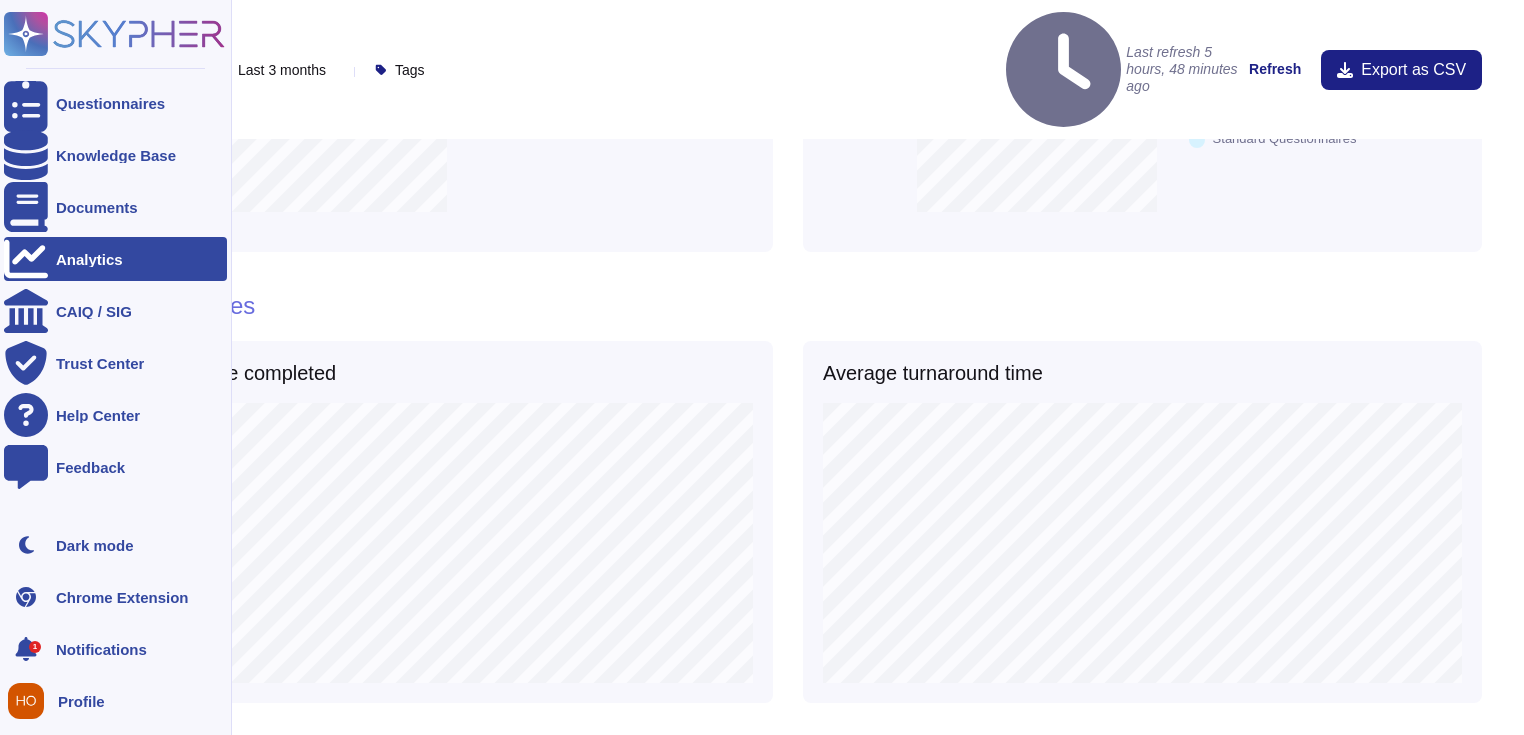 click on "1" at bounding box center (35, 647) 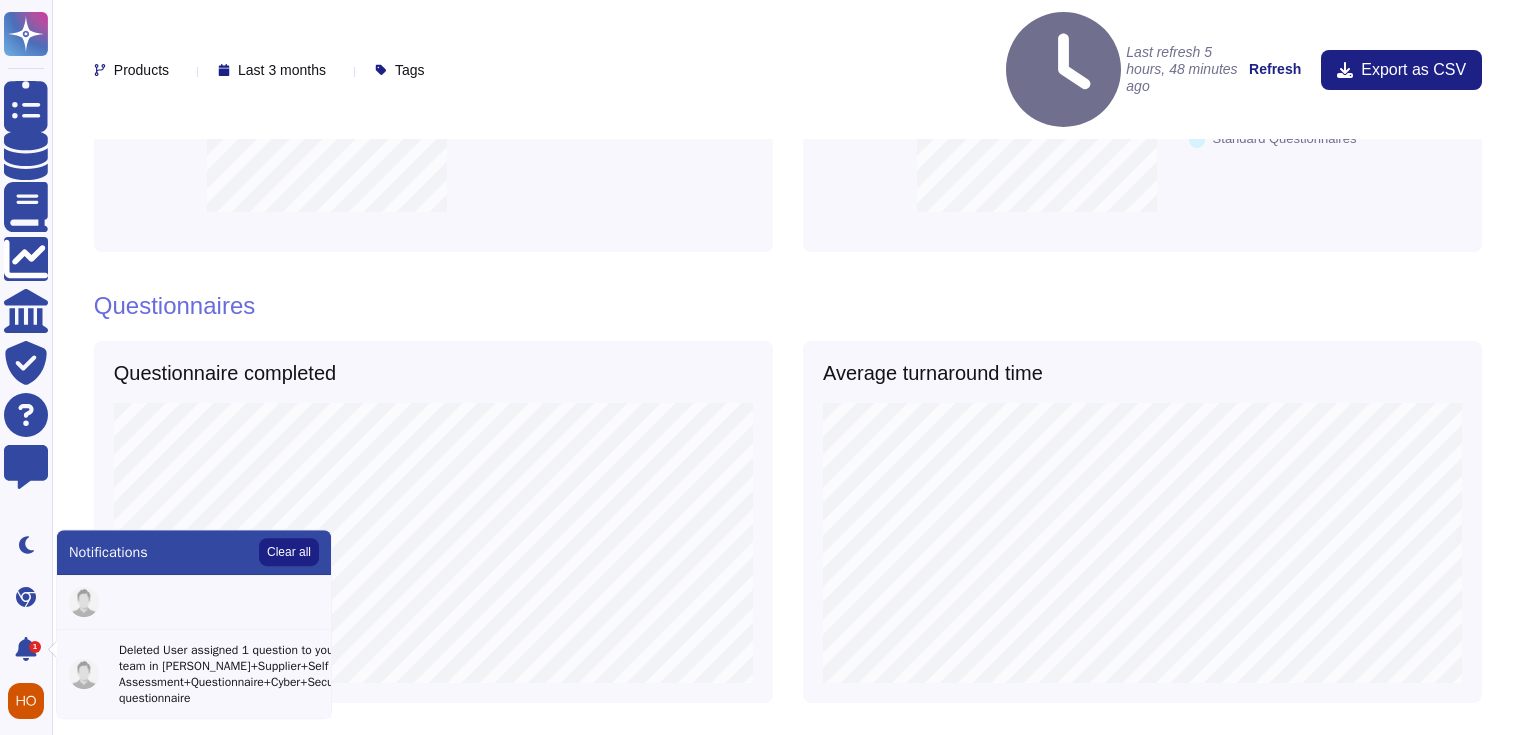 click 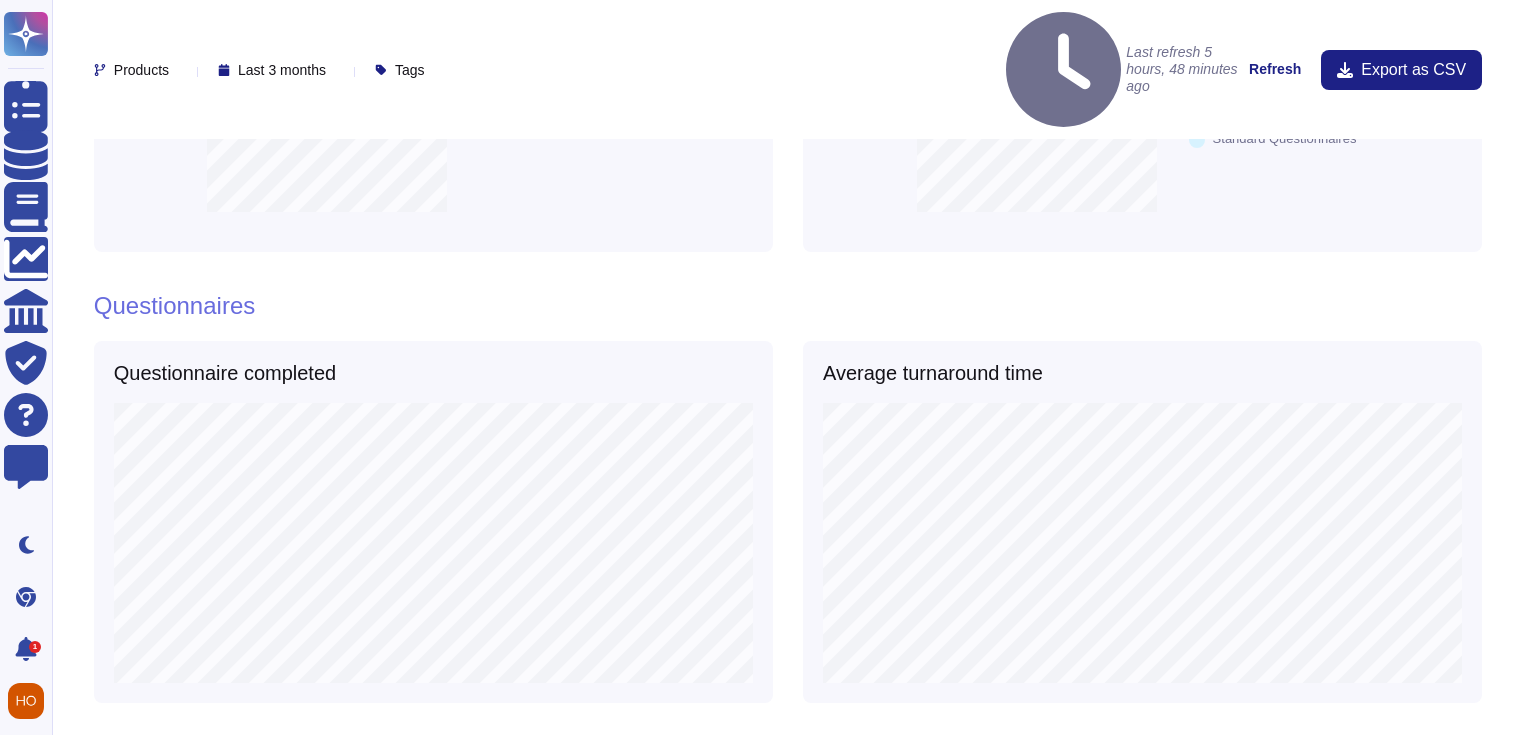click on "Last refresh 5 hours, 48 minutes ago Refresh Export as CSV" at bounding box center [958, 69] 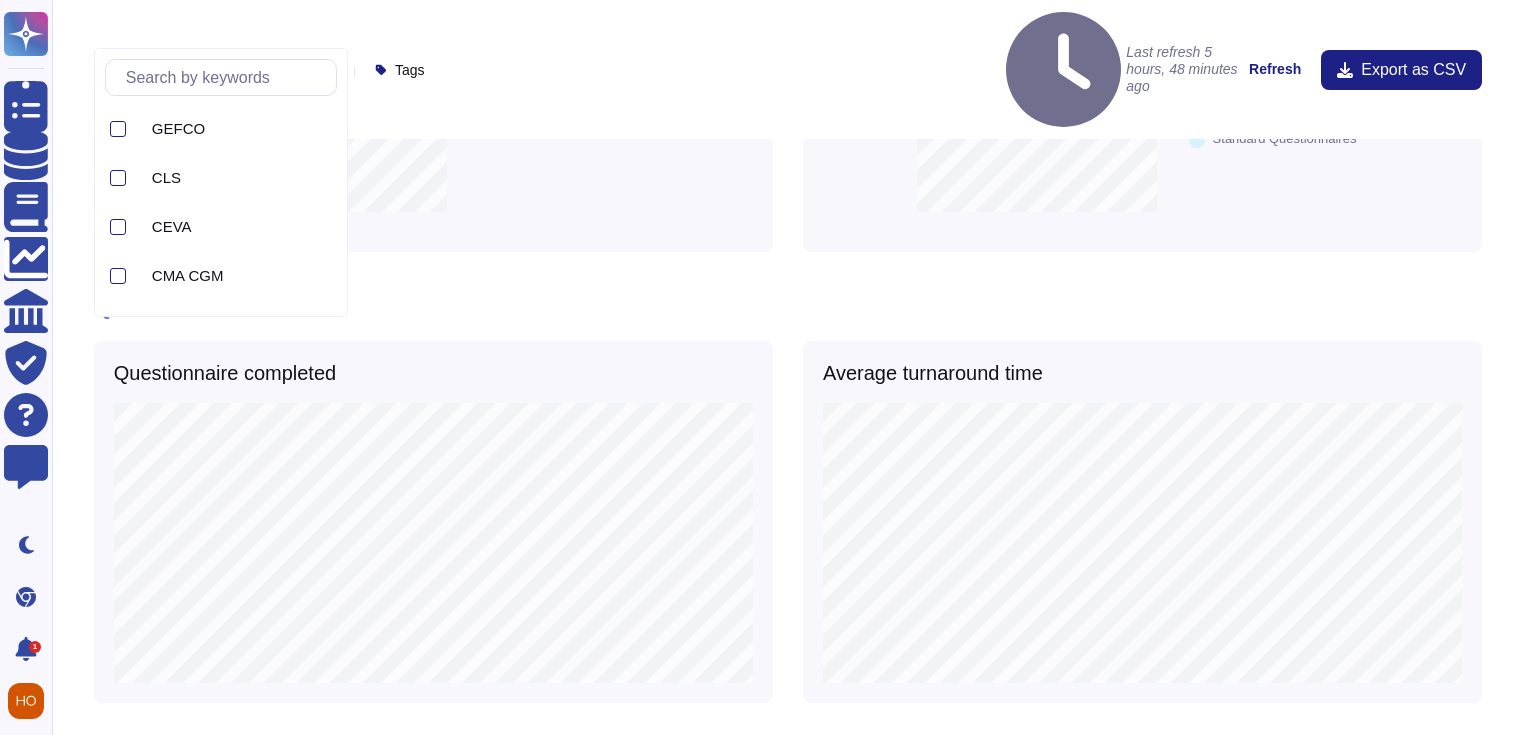click on "Last refresh 5 hours, 48 minutes ago Refresh Export as CSV" at bounding box center (958, 69) 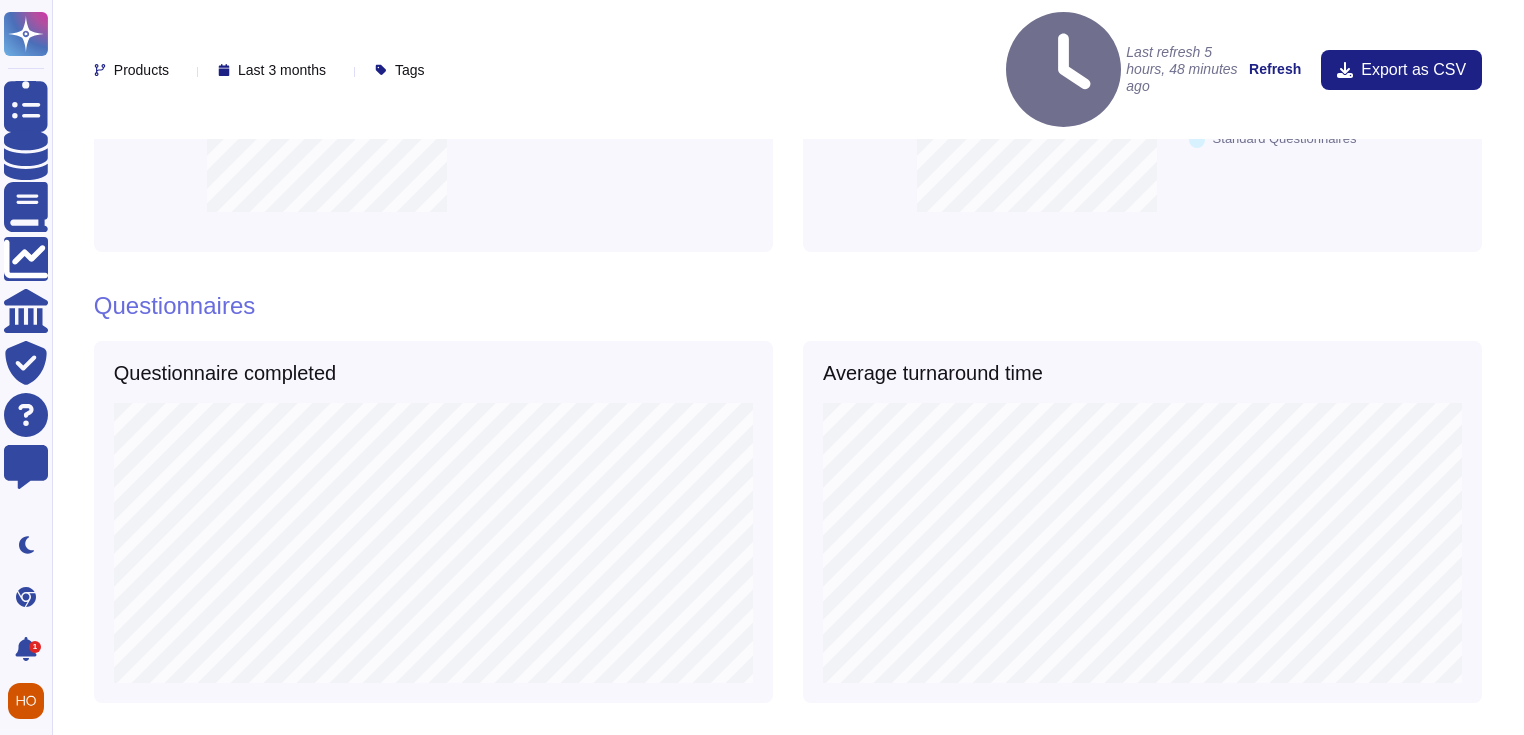 click on "Products Last 3 months Tags   Last refresh 5 hours, 48 minutes ago Refresh Export as CSV" at bounding box center (788, 69) 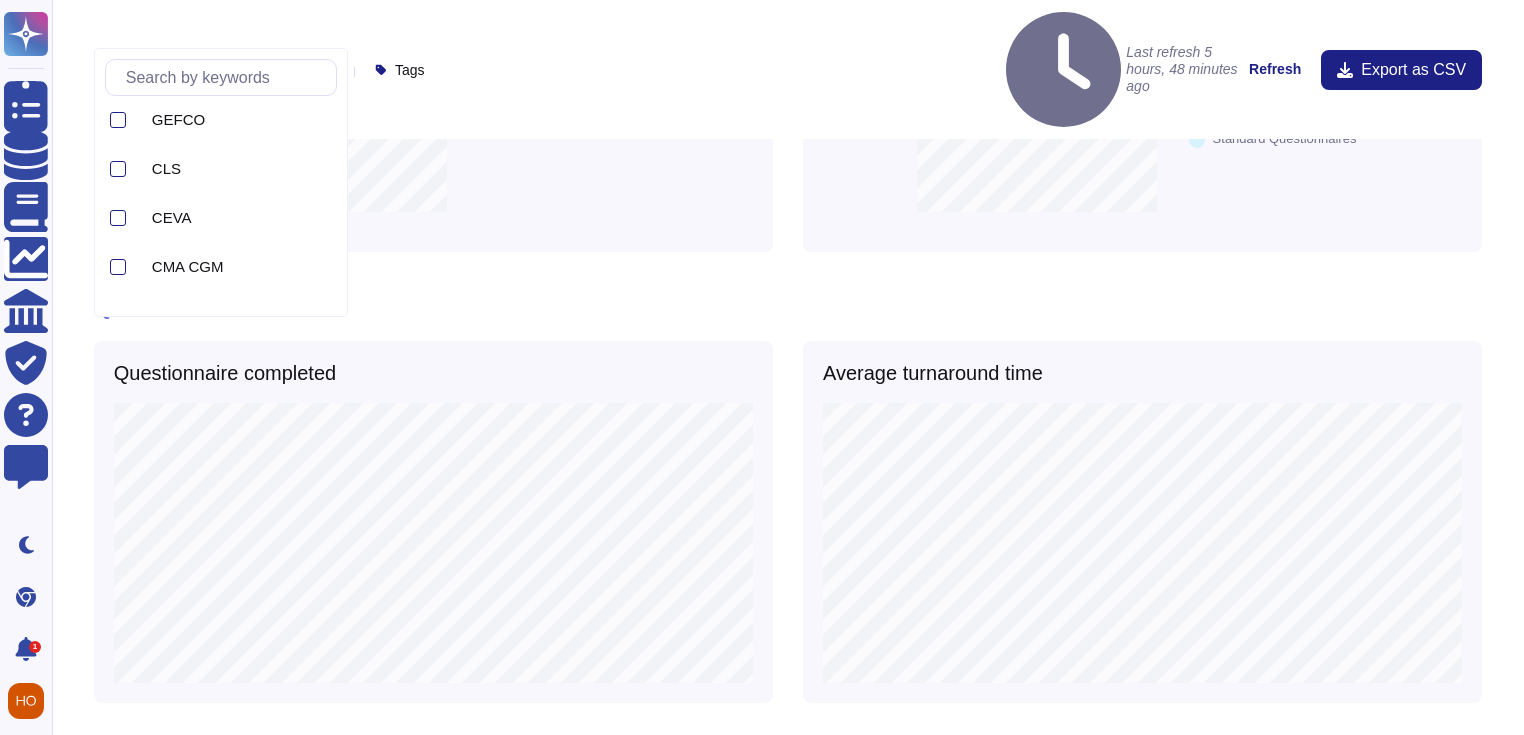 scroll, scrollTop: 0, scrollLeft: 0, axis: both 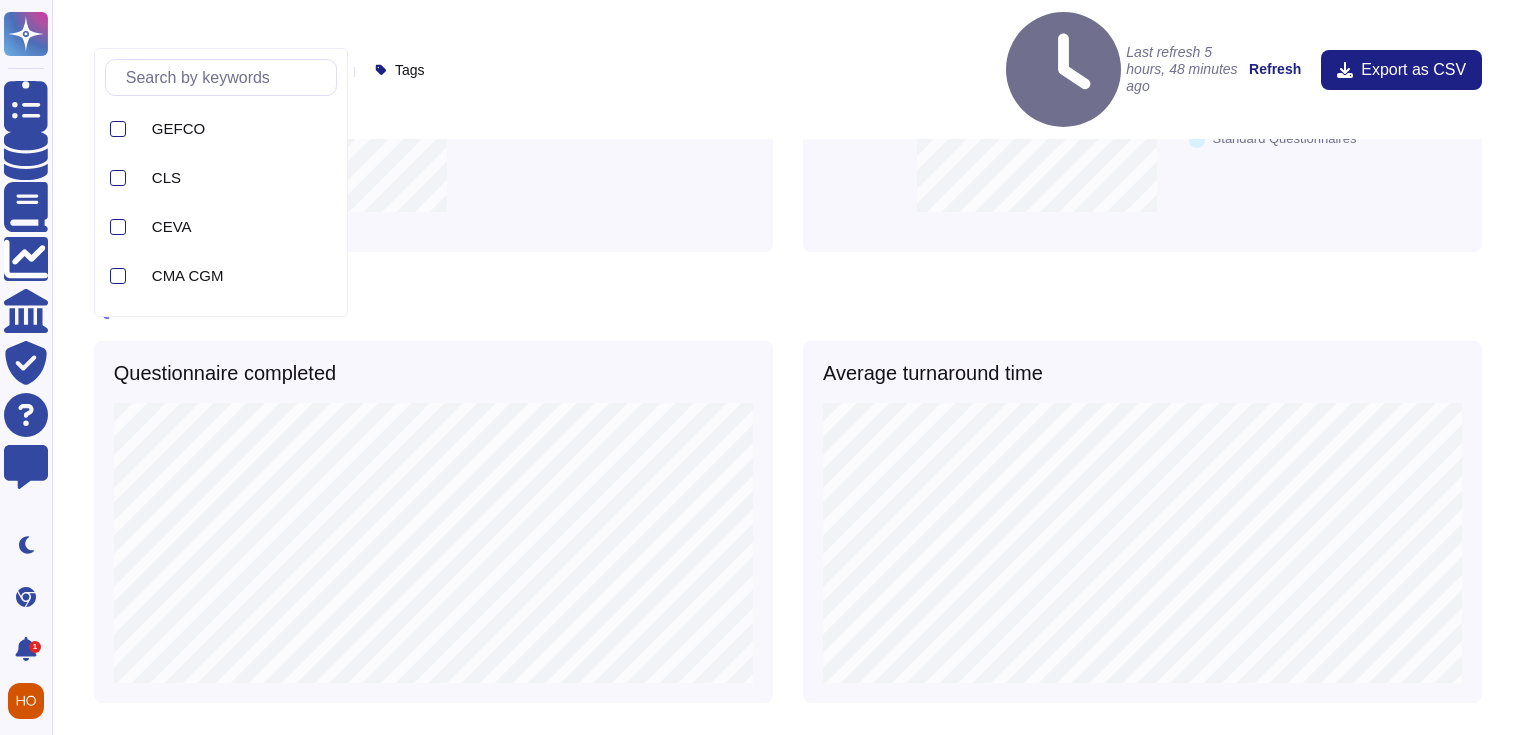 click 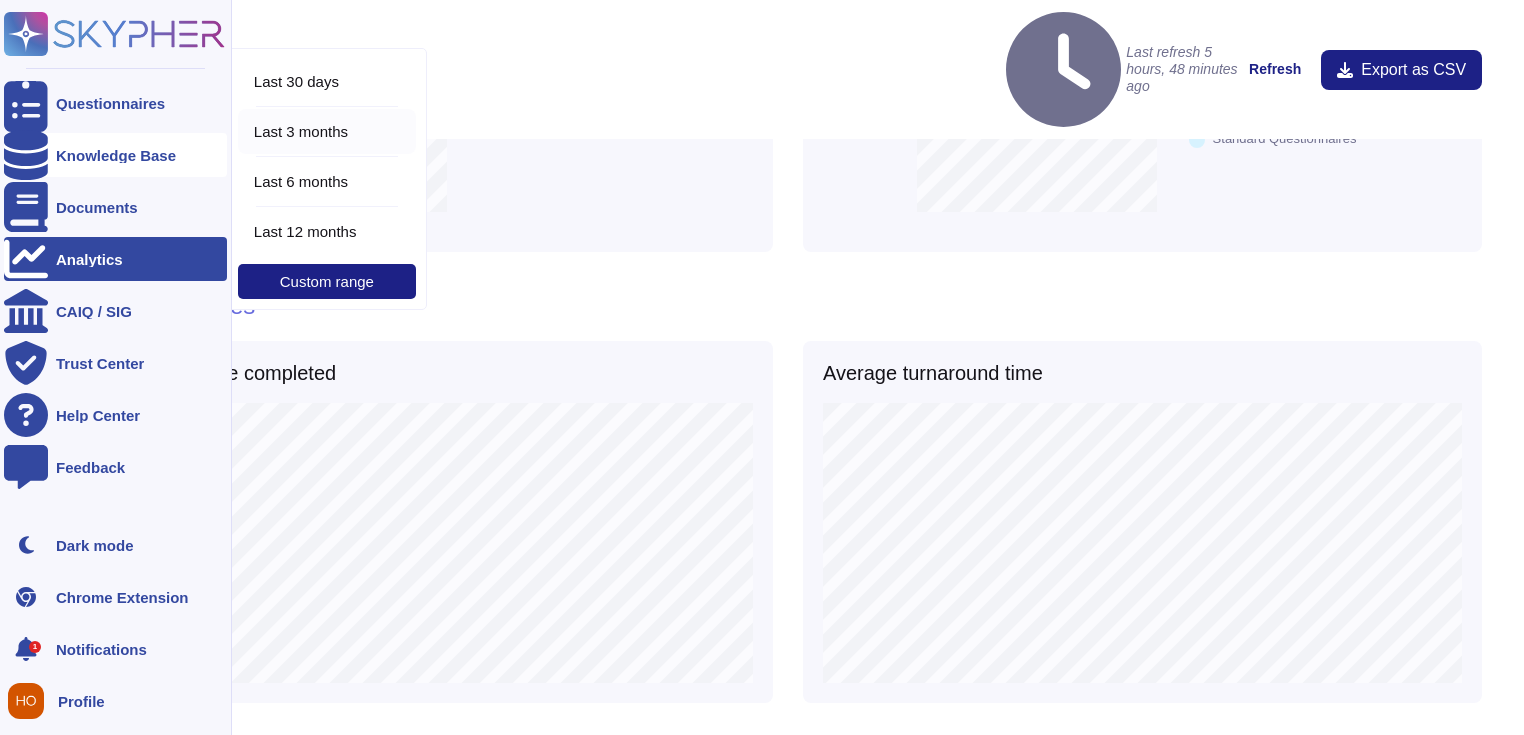 click on "Knowledge Base" at bounding box center (116, 155) 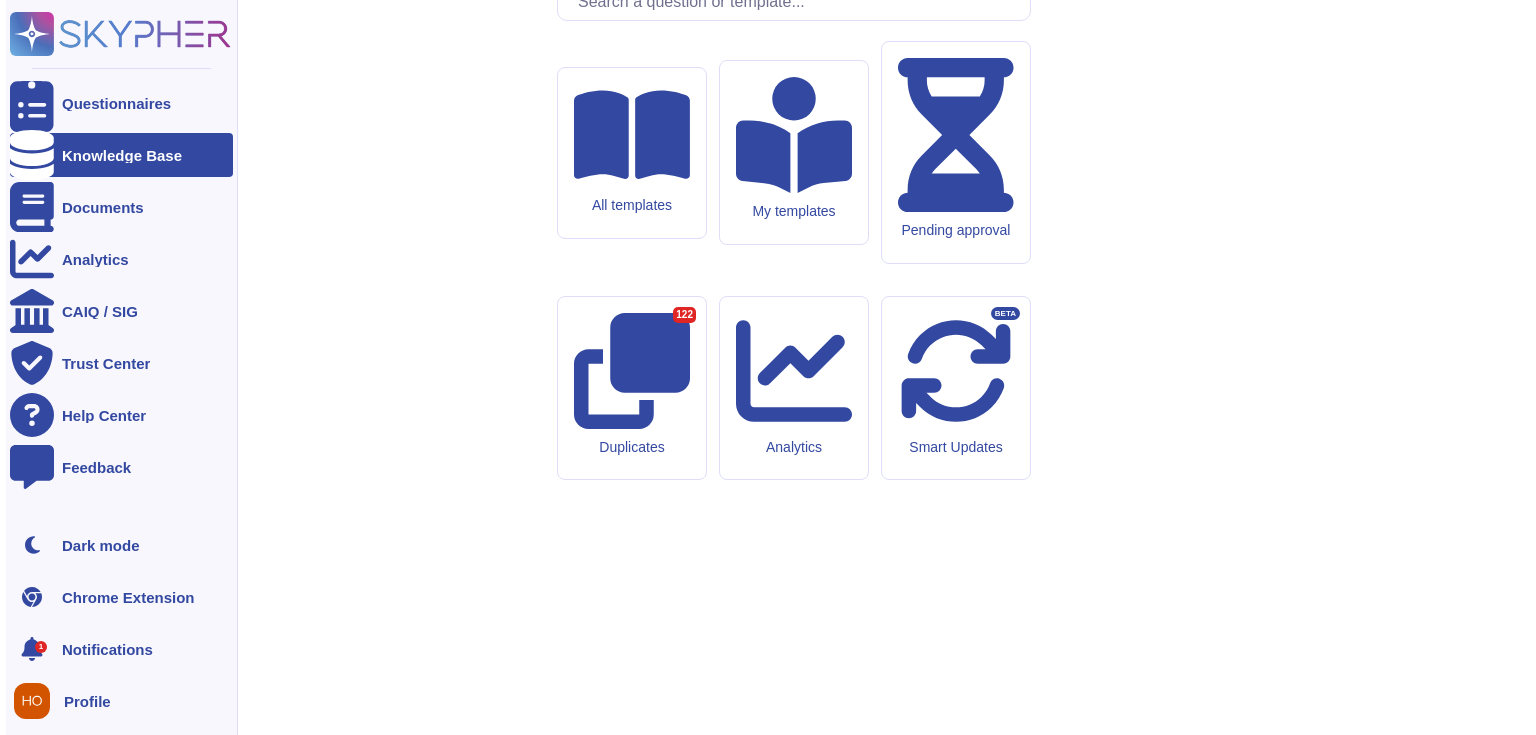 scroll, scrollTop: 0, scrollLeft: 0, axis: both 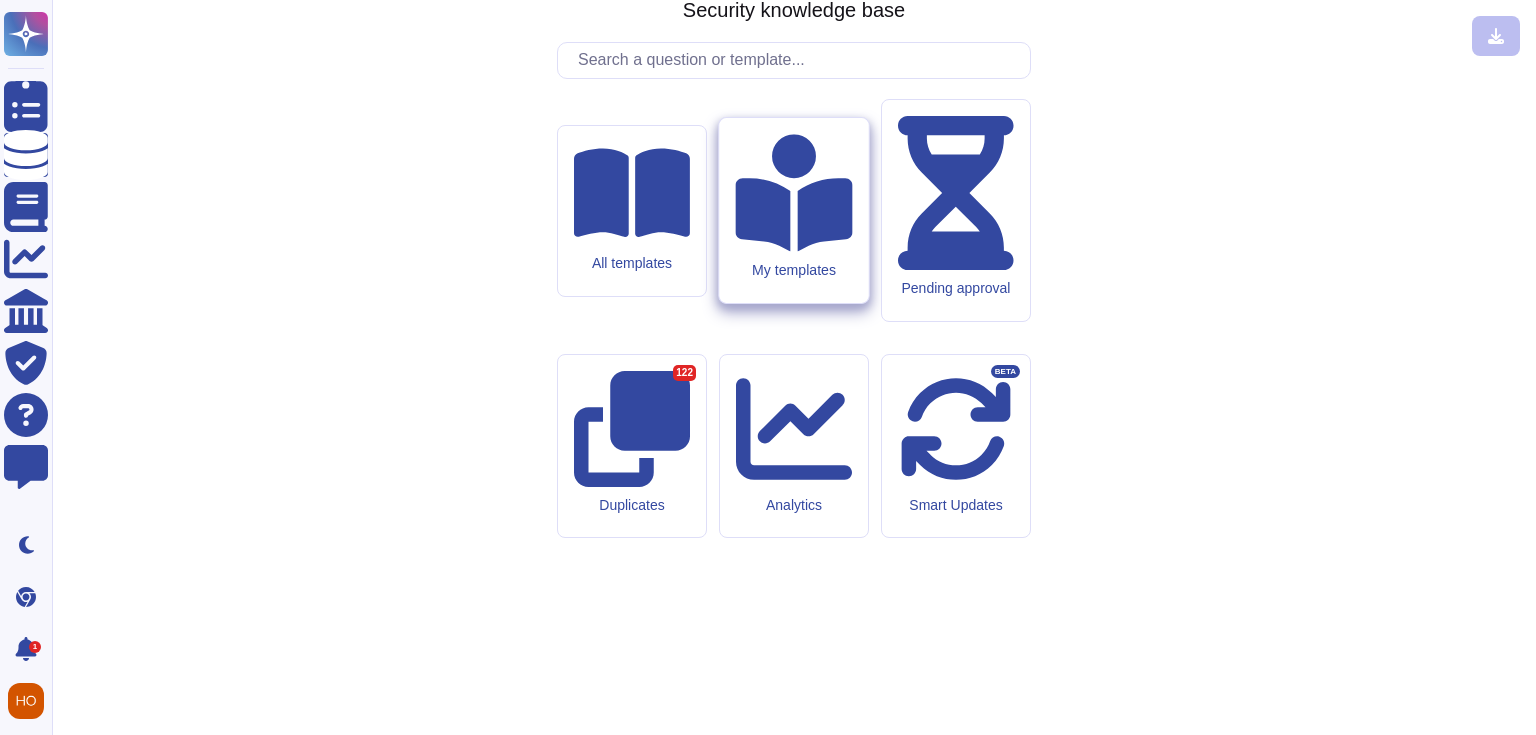 click on "My templates" at bounding box center (793, 270) 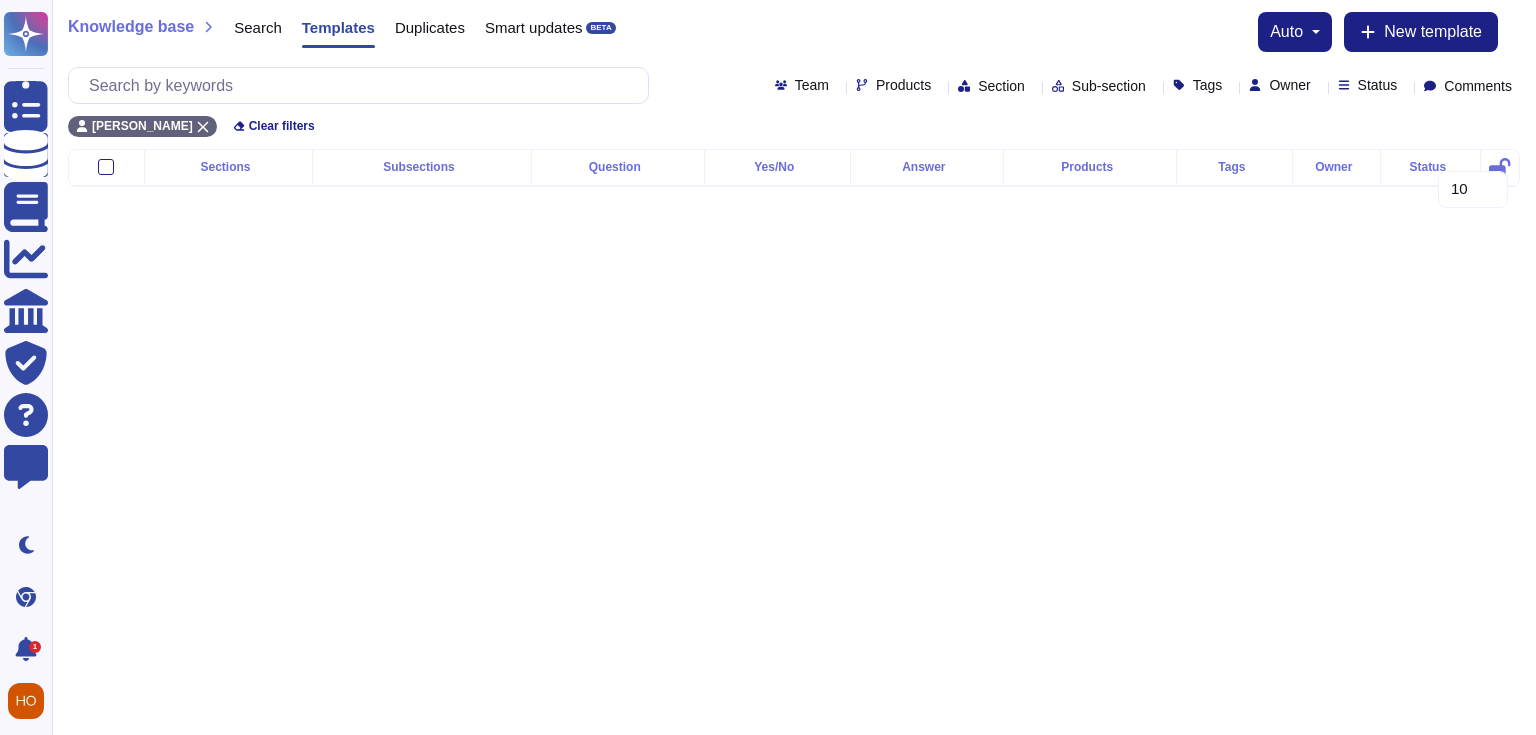 click 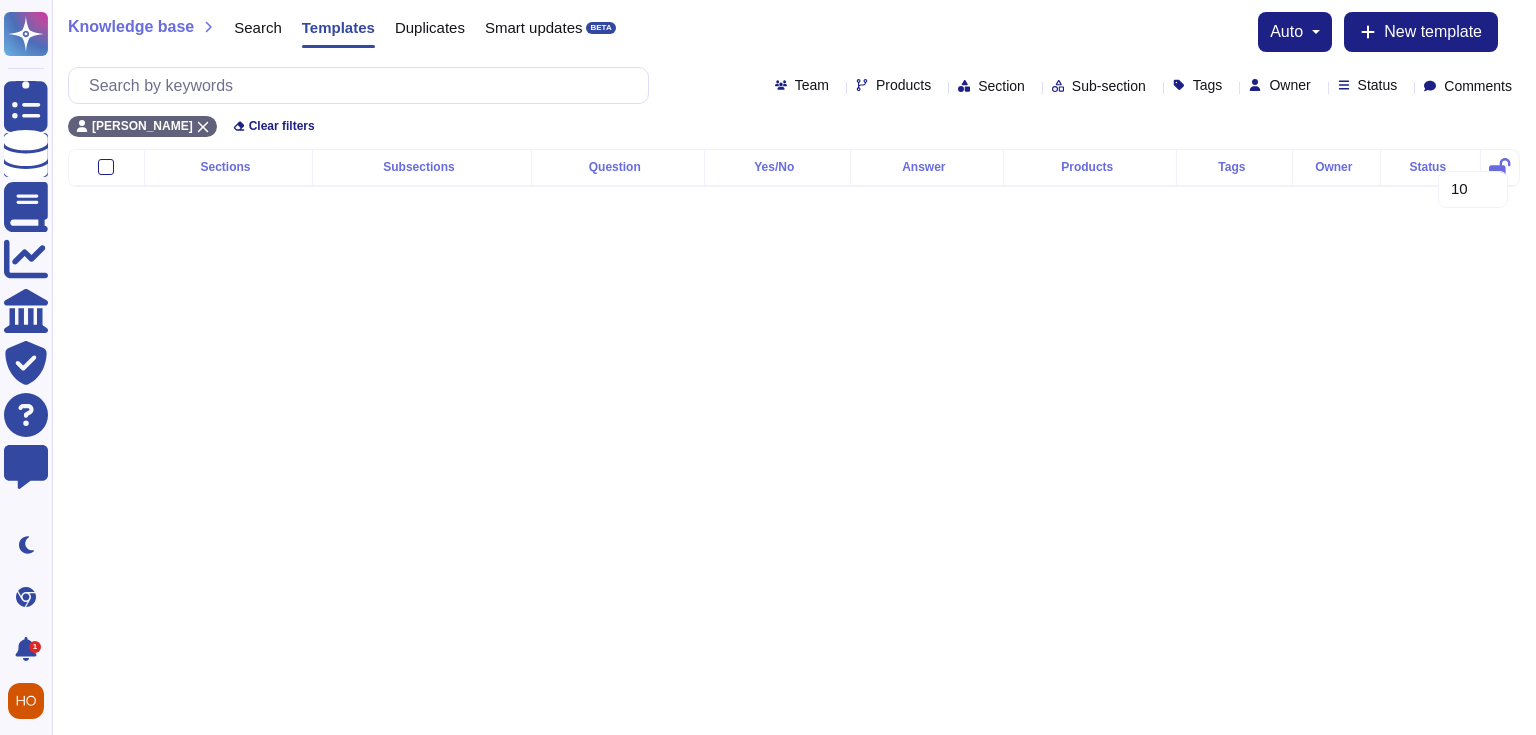 drag, startPoint x: 982, startPoint y: 80, endPoint x: 971, endPoint y: 82, distance: 11.18034 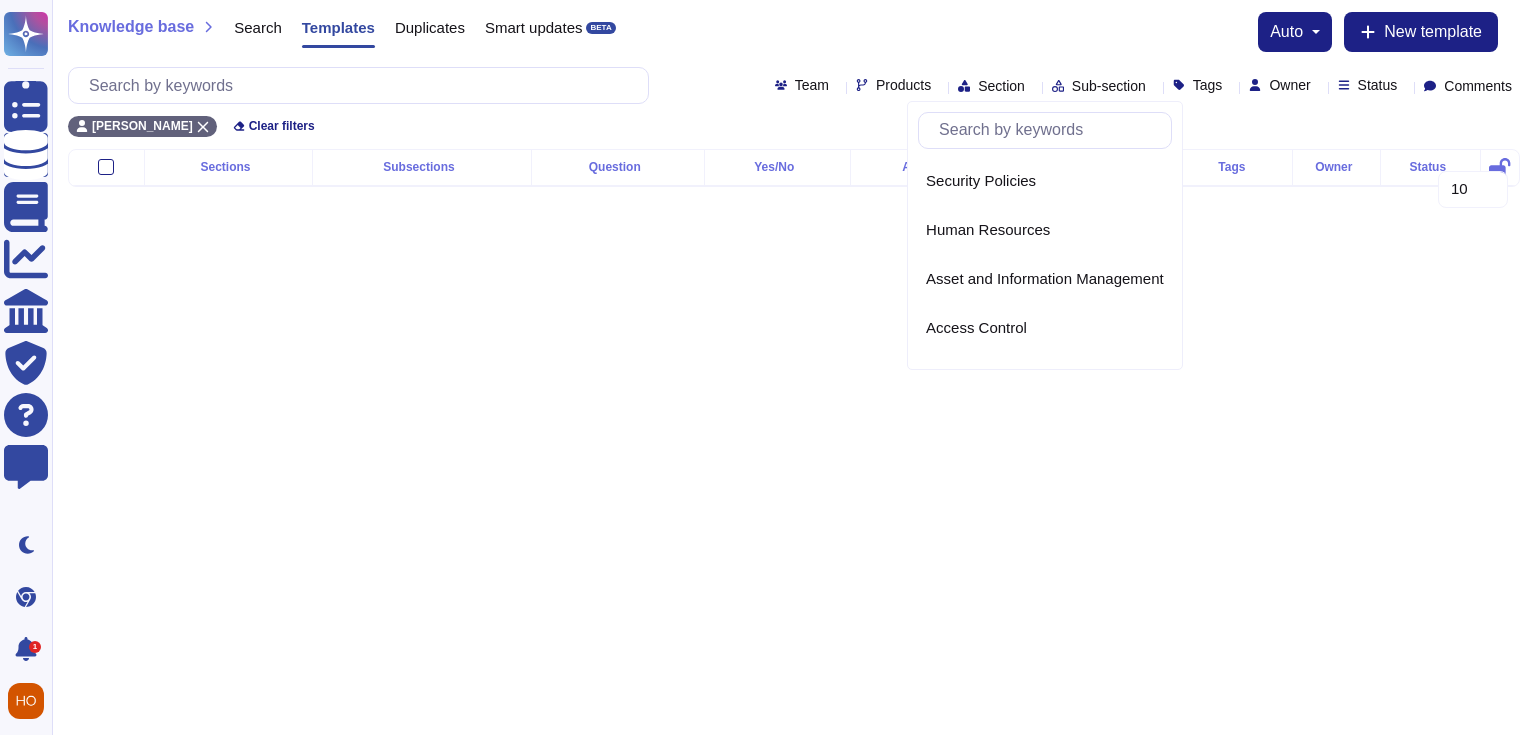 click on "Questionnaires Knowledge Base Documents Analytics CAIQ / SIG Trust Center Help Center Feedback Dark mode Chrome Extension 1 Notifications Profile Knowledge base Search Templates Duplicates Smart updates BETA auto New template Team Products Section Sub-section Tags Owner Status Comments [PERSON_NAME] Clear filters Sections  Subsections  Question  Yes/No  Answer  Products  Tags  Owner  Status  10 20 30
Security Policies Human Resources Asset and Information Management Access Control Encryption Network Security Operational procedures Changement management & SDLC Vendor Management Availability Physical Security Compliance Mobile devices Hosting Backups Event Logging Threat management Incident management Business Continuity & DR Privacy - Generic Generic RSE Questions Social / Safety Labor & Human Rights Environment Economy Governance Ethics Cookies Exercise of personal rights Data retention Privacy - Governance Privacy Compliance Management of Sub-processors Description Data/Processing Data Breach" at bounding box center [768, 109] 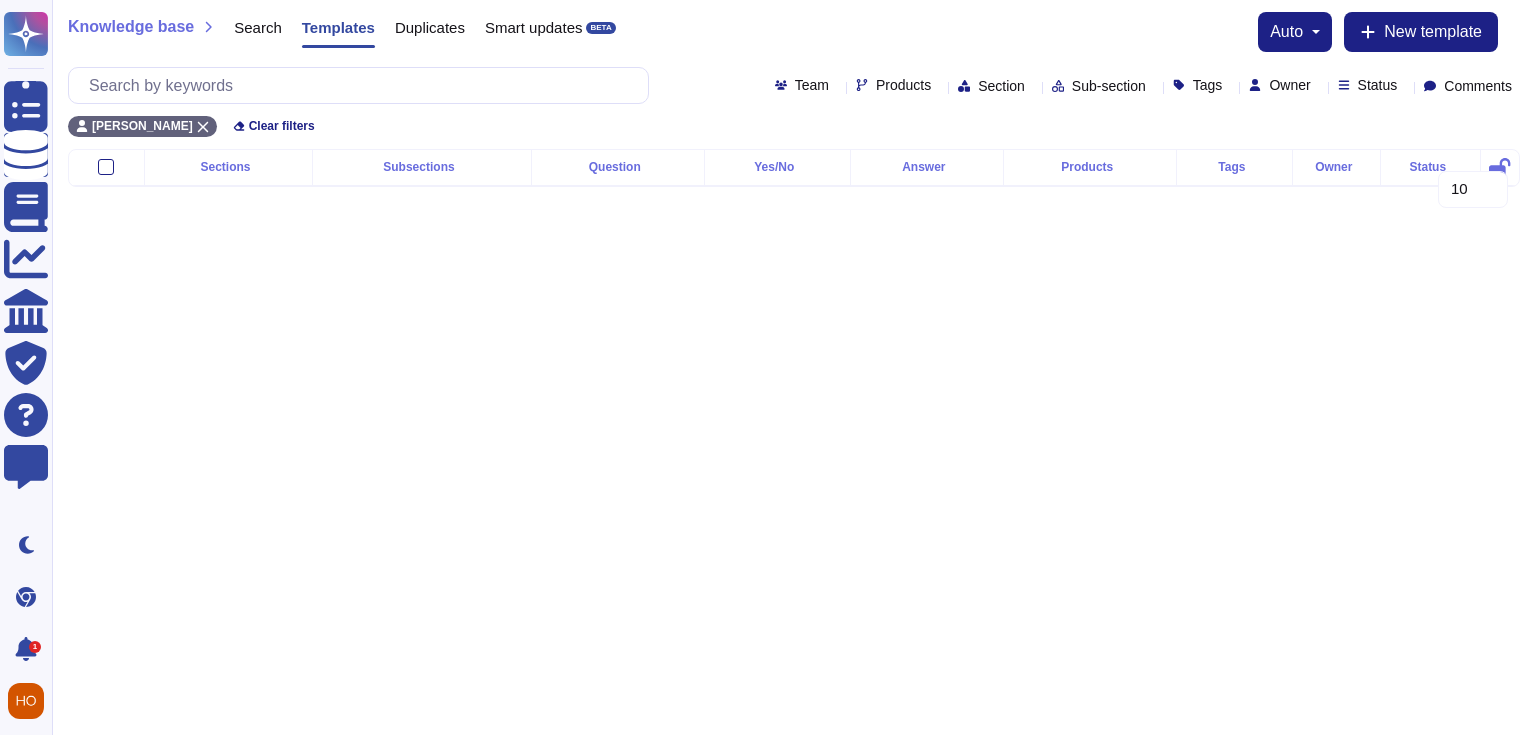 click on "Owner" at bounding box center (1283, 85) 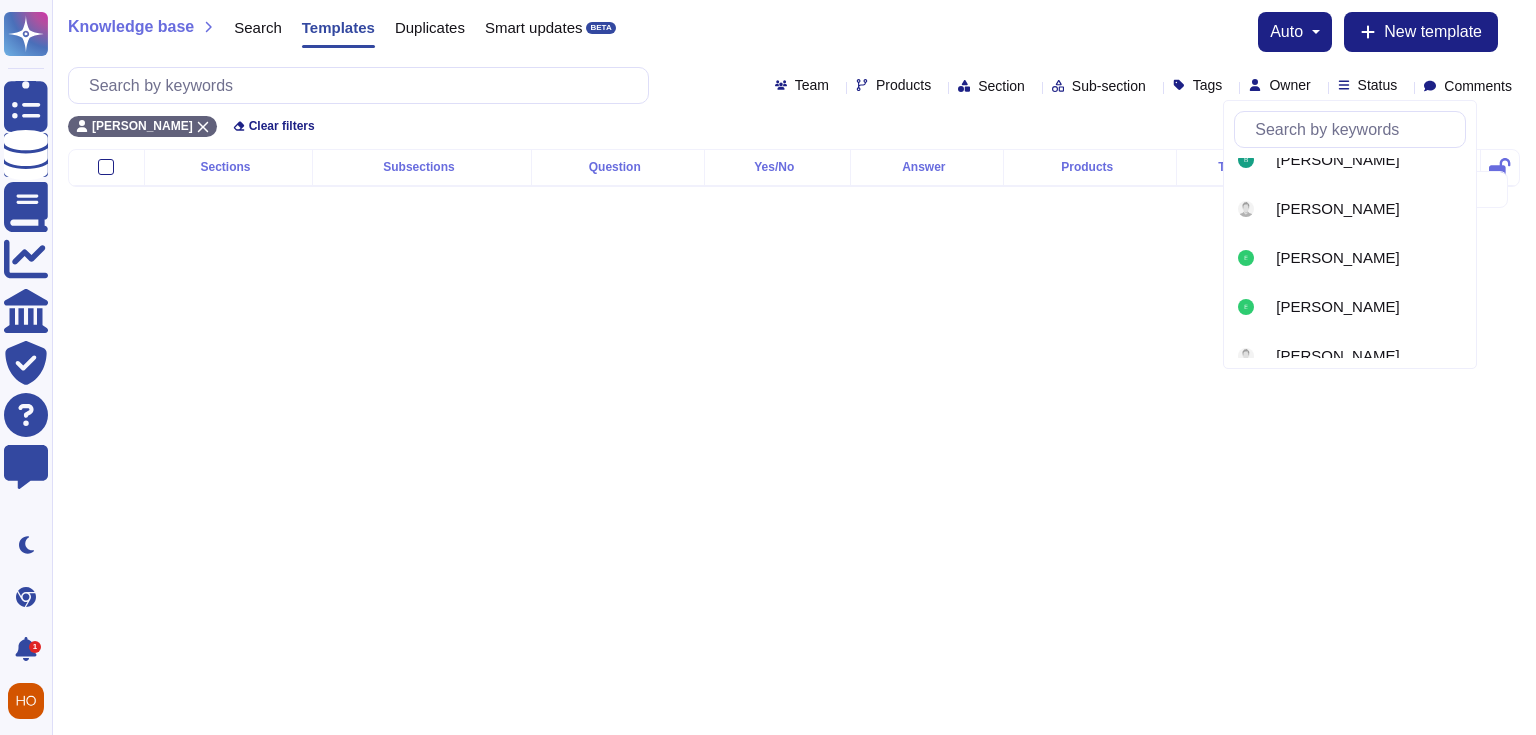 scroll, scrollTop: 432, scrollLeft: 0, axis: vertical 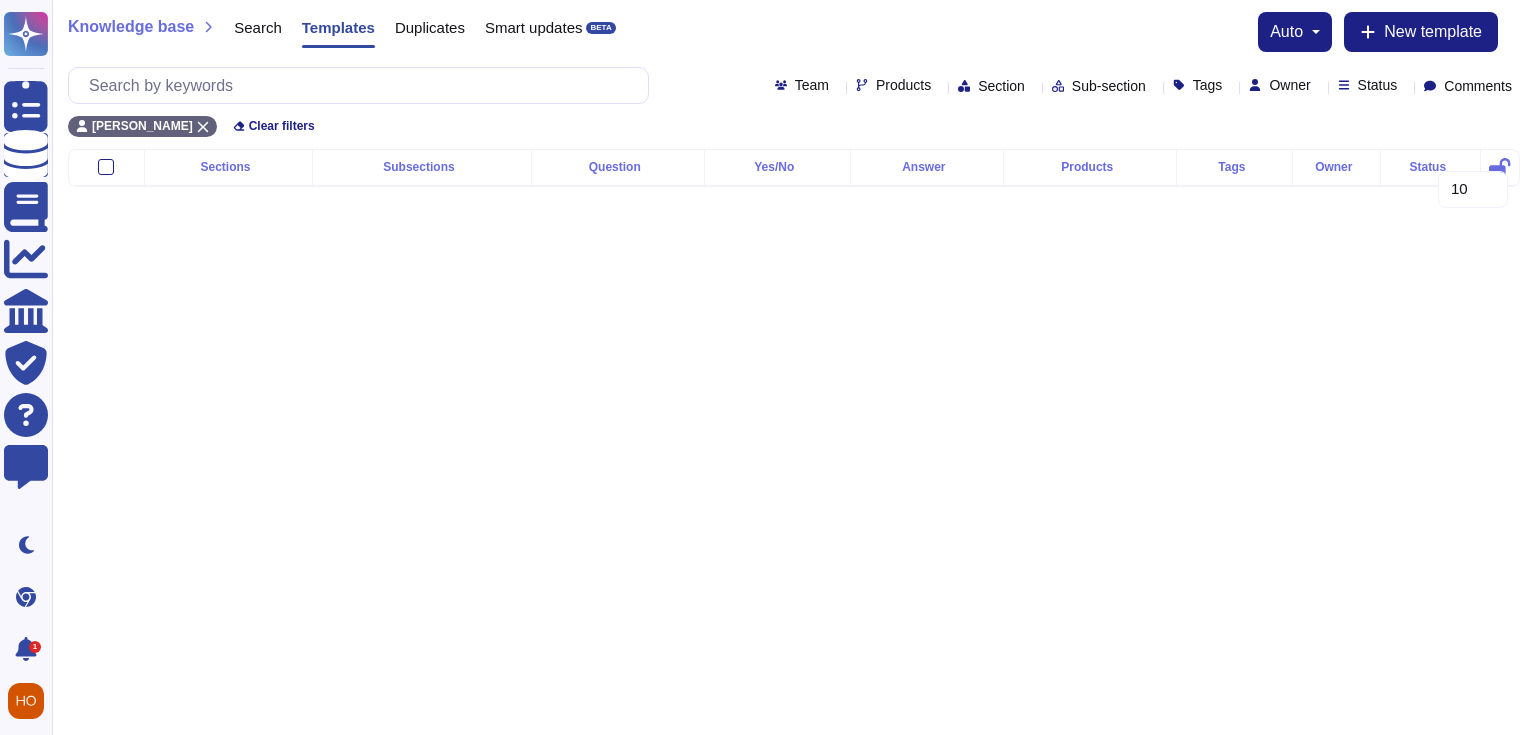 click 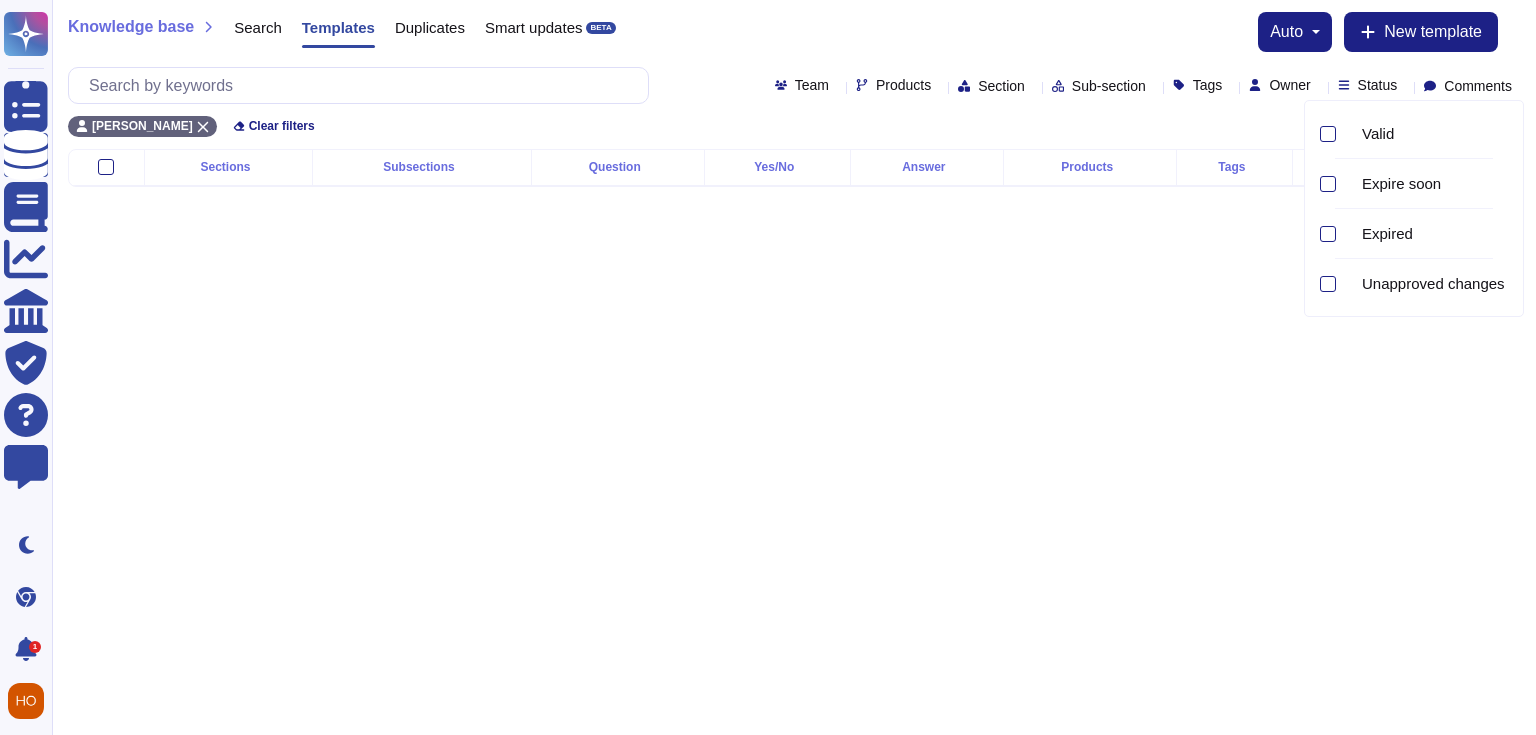 click 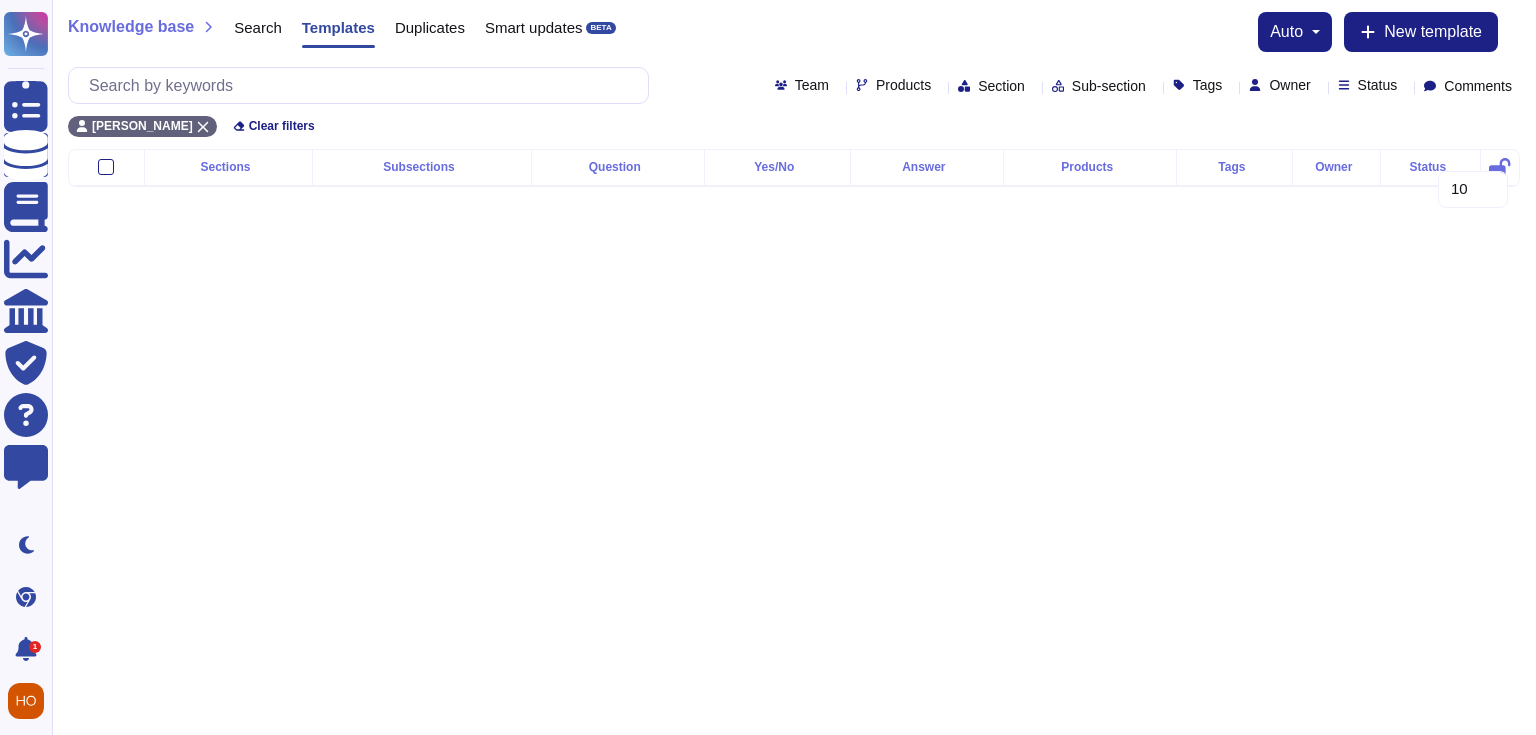 click 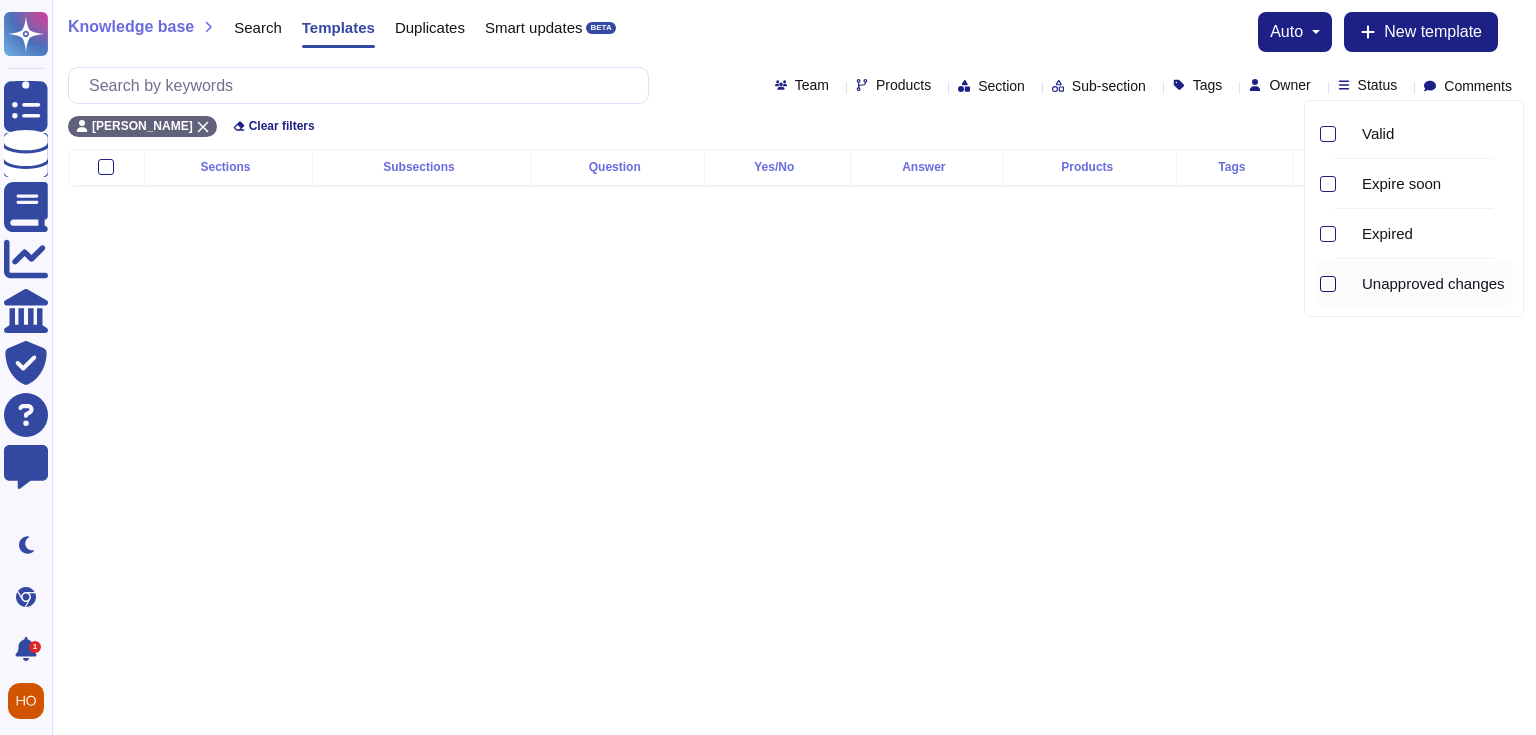 click at bounding box center [1328, 284] 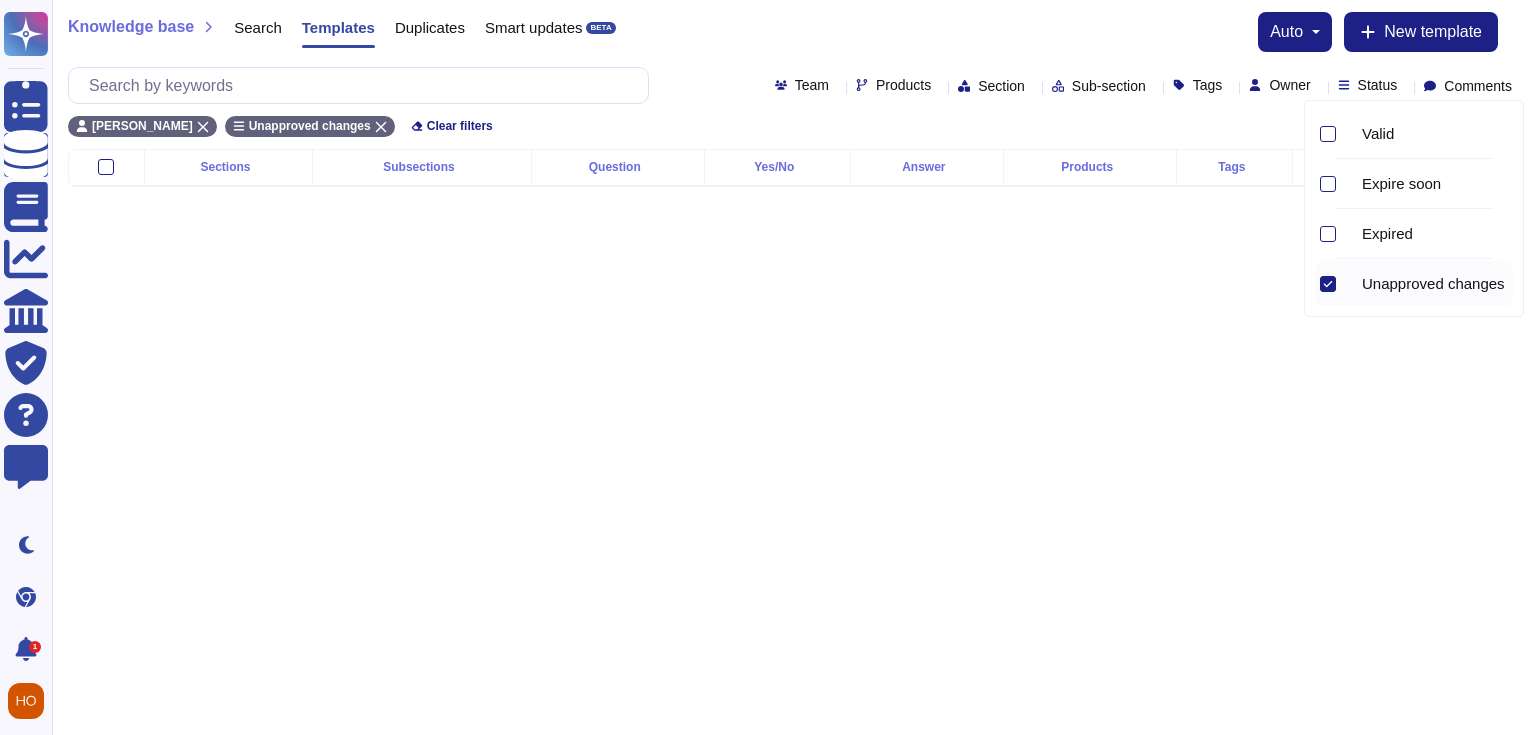 click 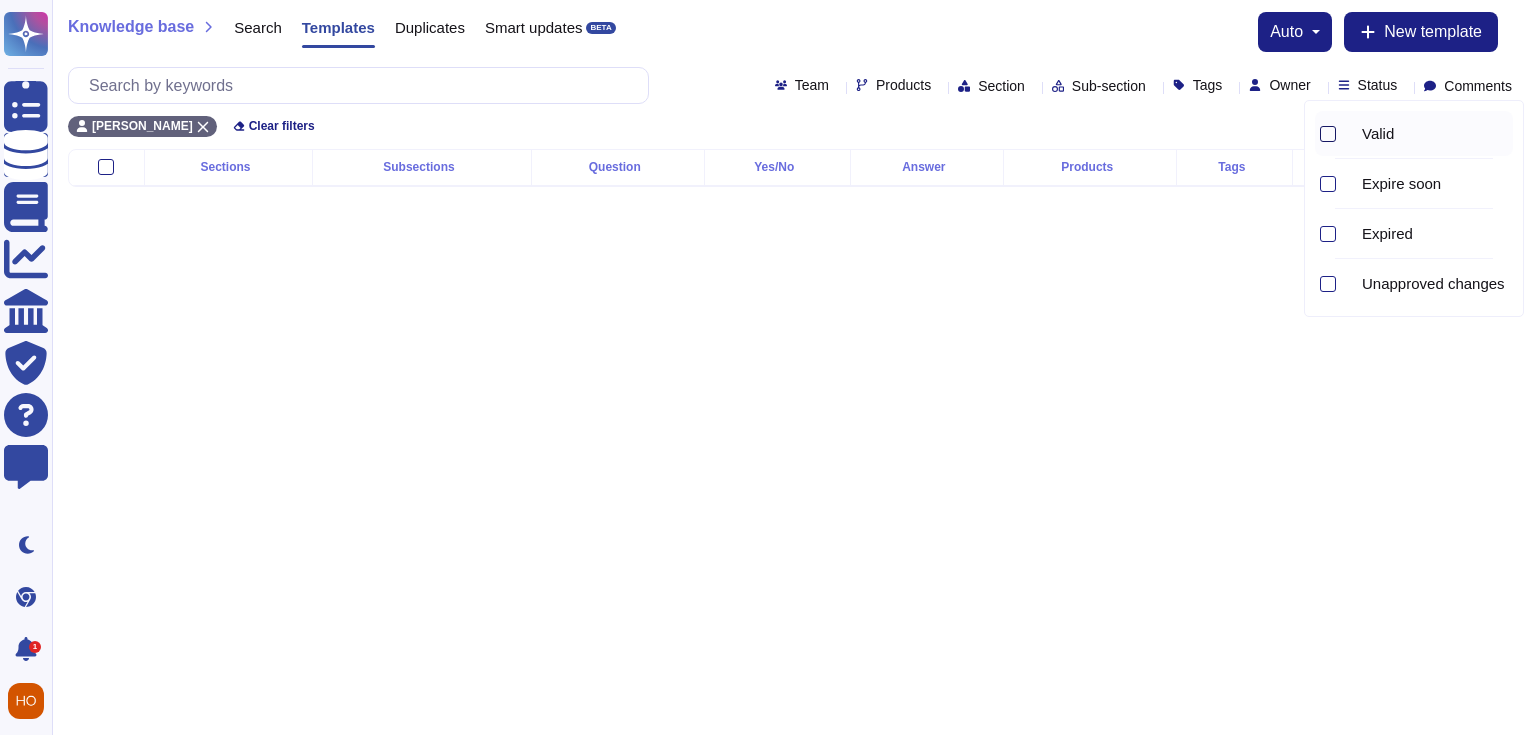 click at bounding box center [1328, 134] 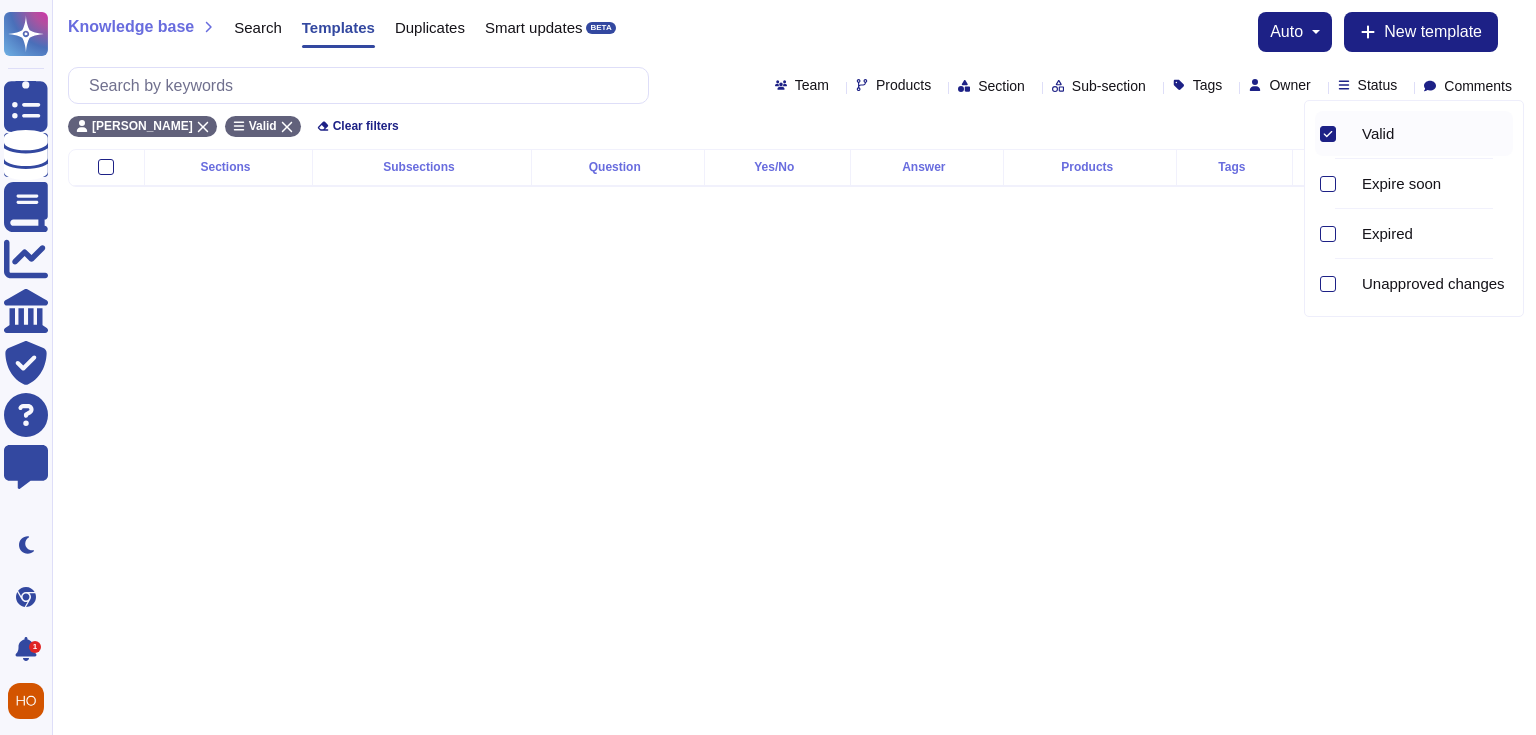 click 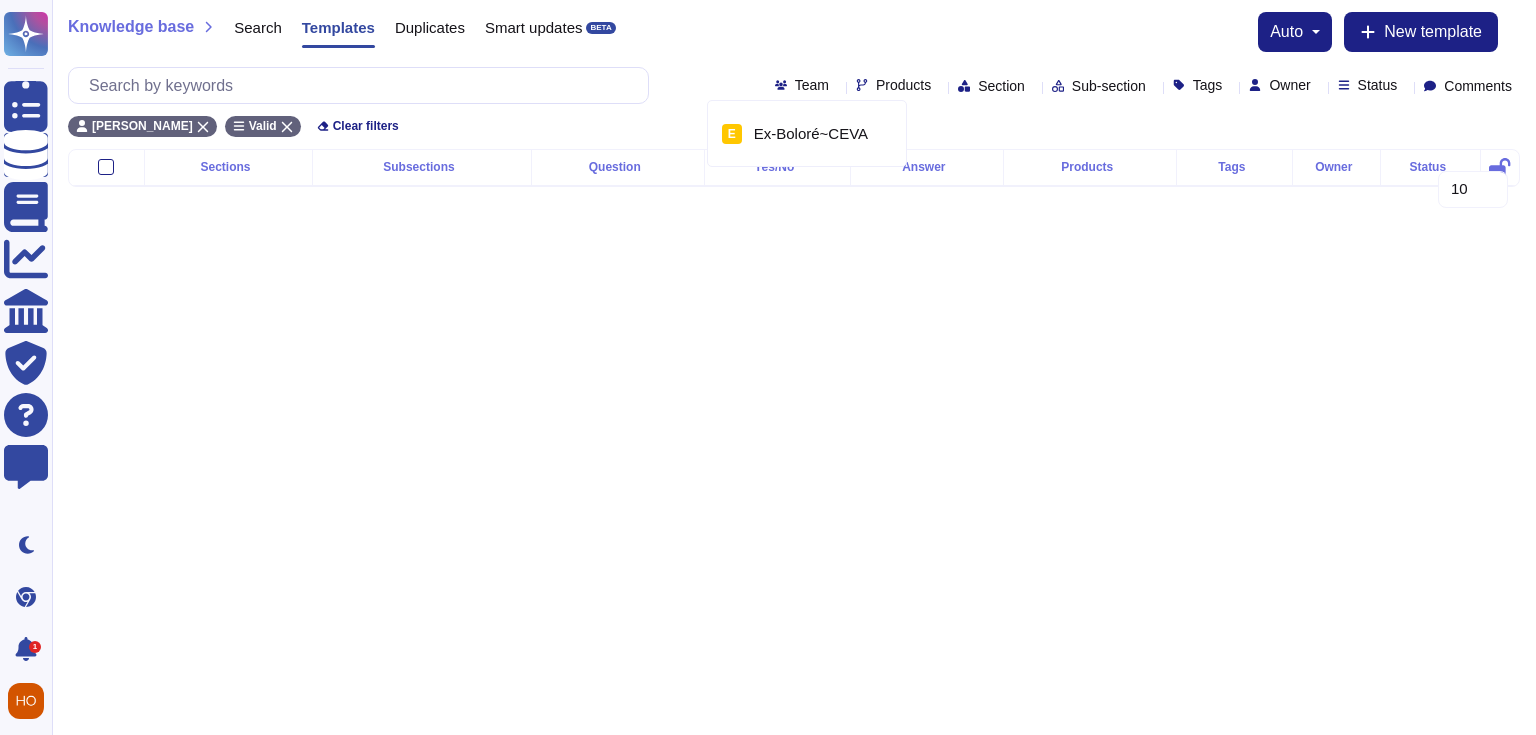 click 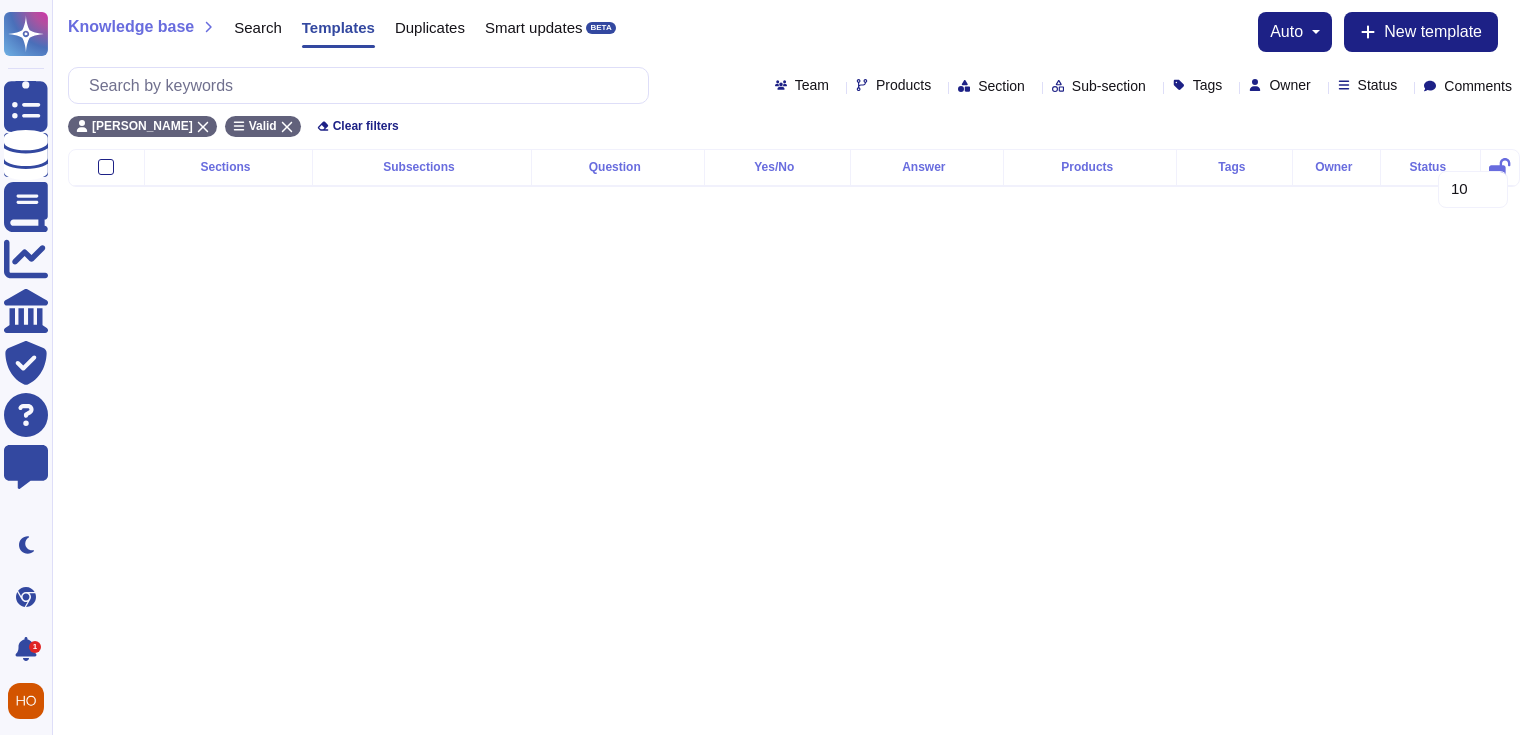 click on "Products" at bounding box center (897, 85) 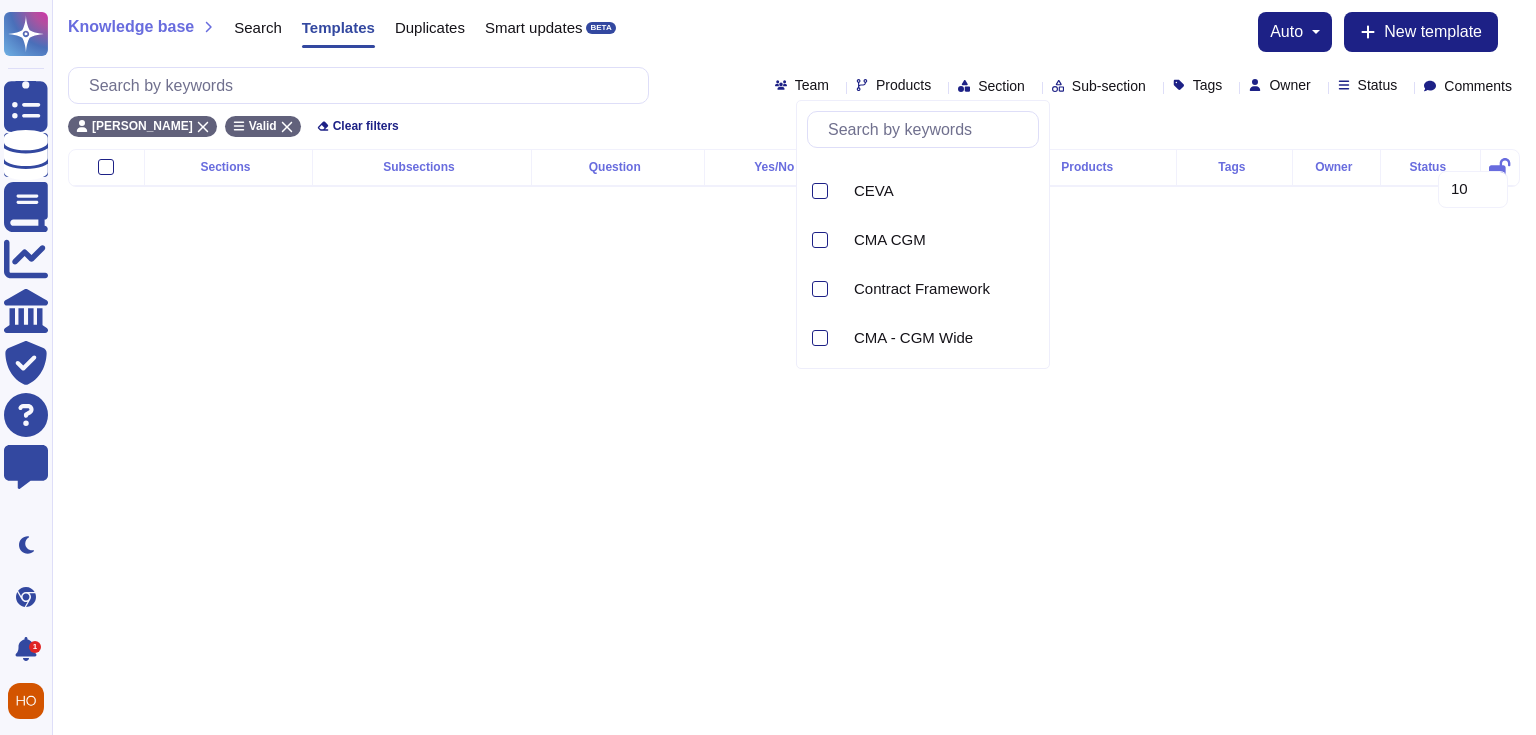 scroll, scrollTop: 90, scrollLeft: 0, axis: vertical 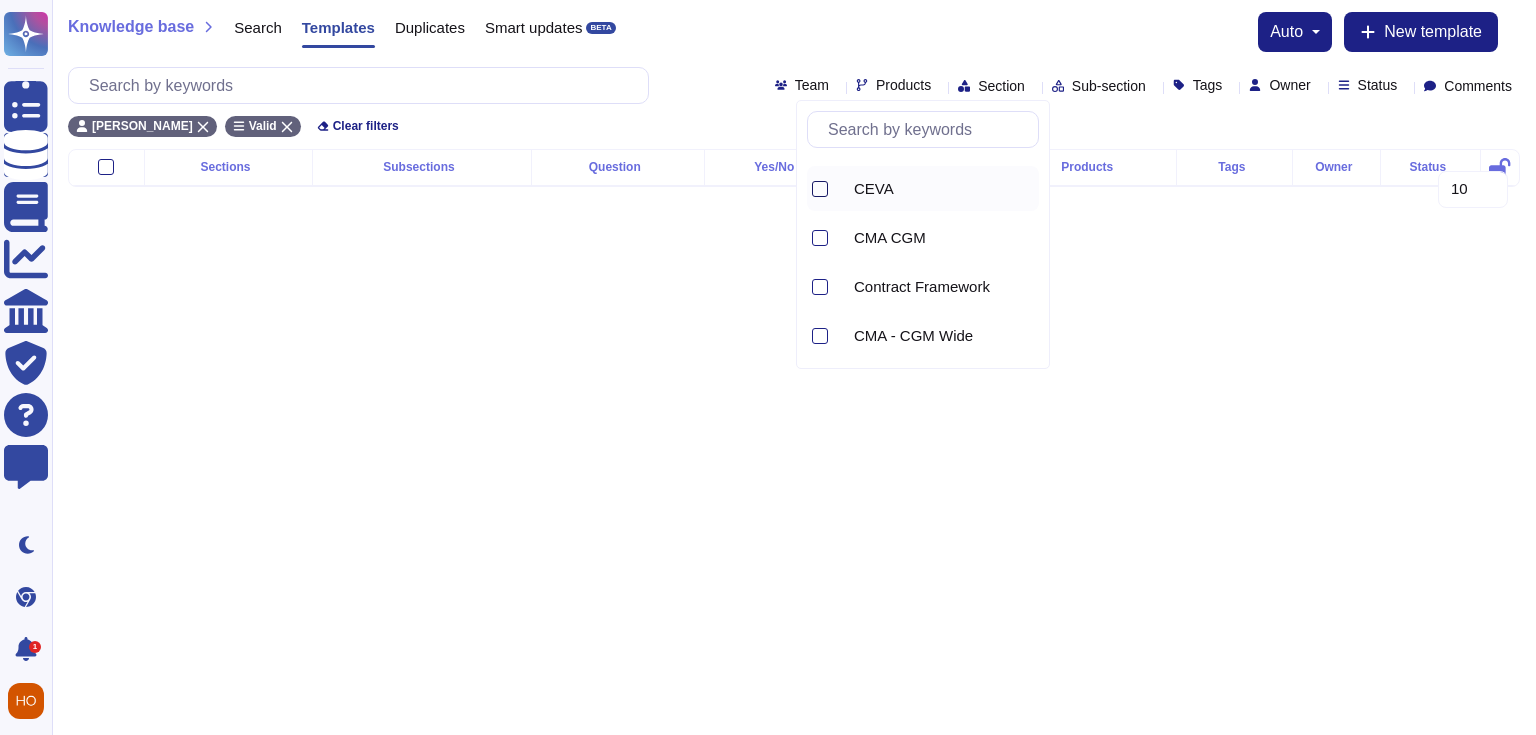 click at bounding box center [820, 189] 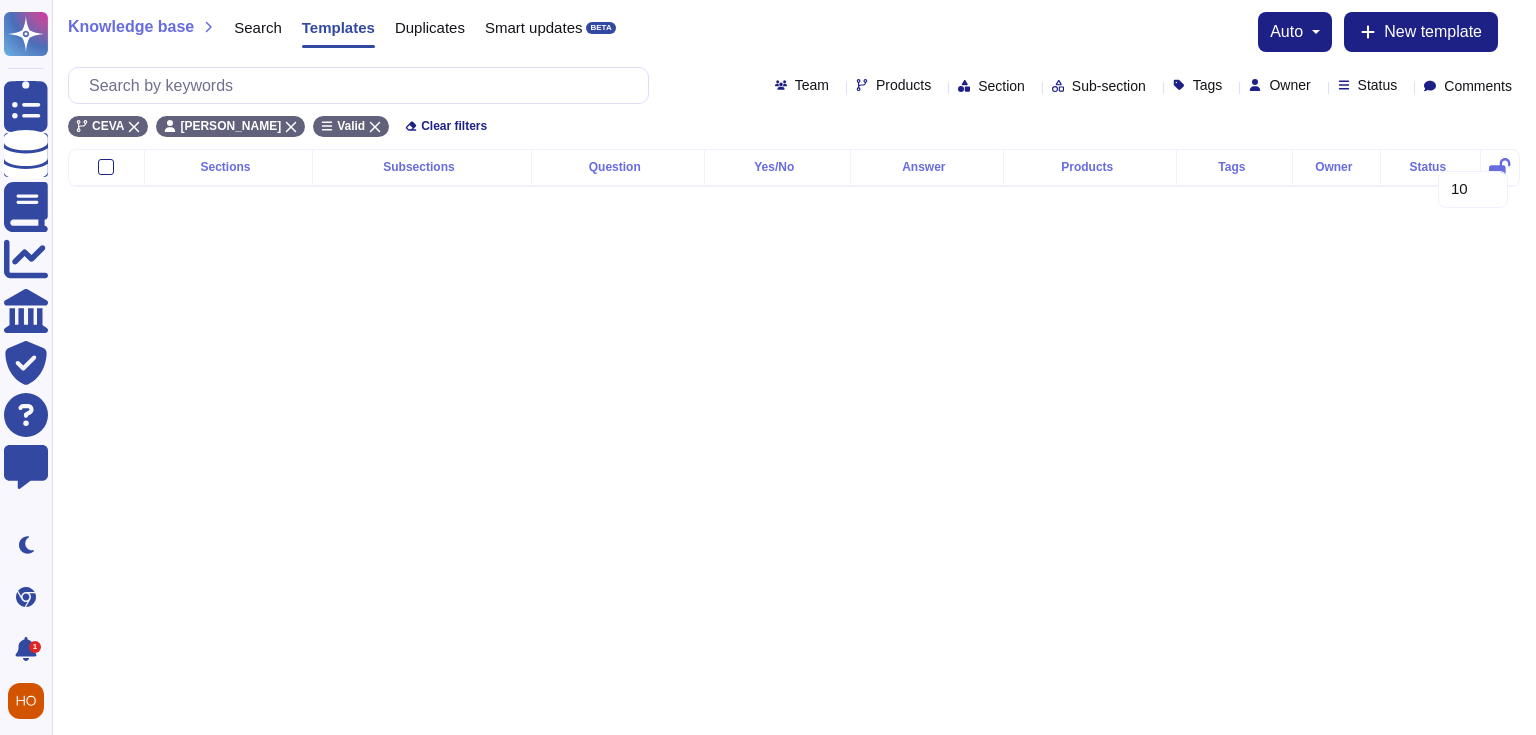 click on "Questionnaires Knowledge Base Documents Analytics CAIQ / SIG Trust Center Help Center Feedback Dark mode Chrome Extension 1 Notifications Profile Knowledge base Search Templates Duplicates Smart updates BETA auto New template Team Products Section Sub-section Tags Owner Status Comments CEVA [PERSON_NAME] Valid Clear filters Sections  Subsections  Question  Yes/No  Answer  Products  Tags  Owner  Status  10 20 30" at bounding box center (768, 109) 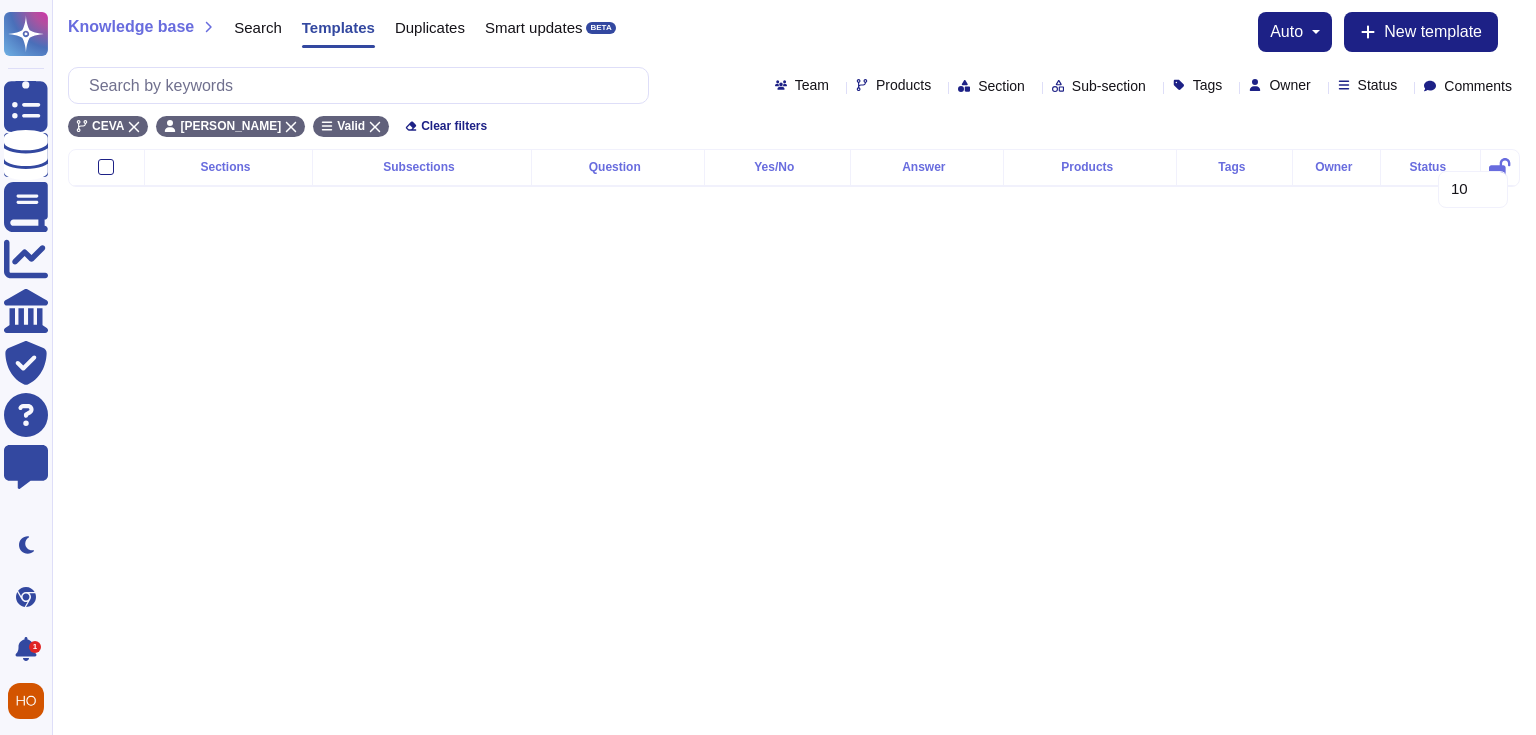 click on "auto" at bounding box center (1295, 32) 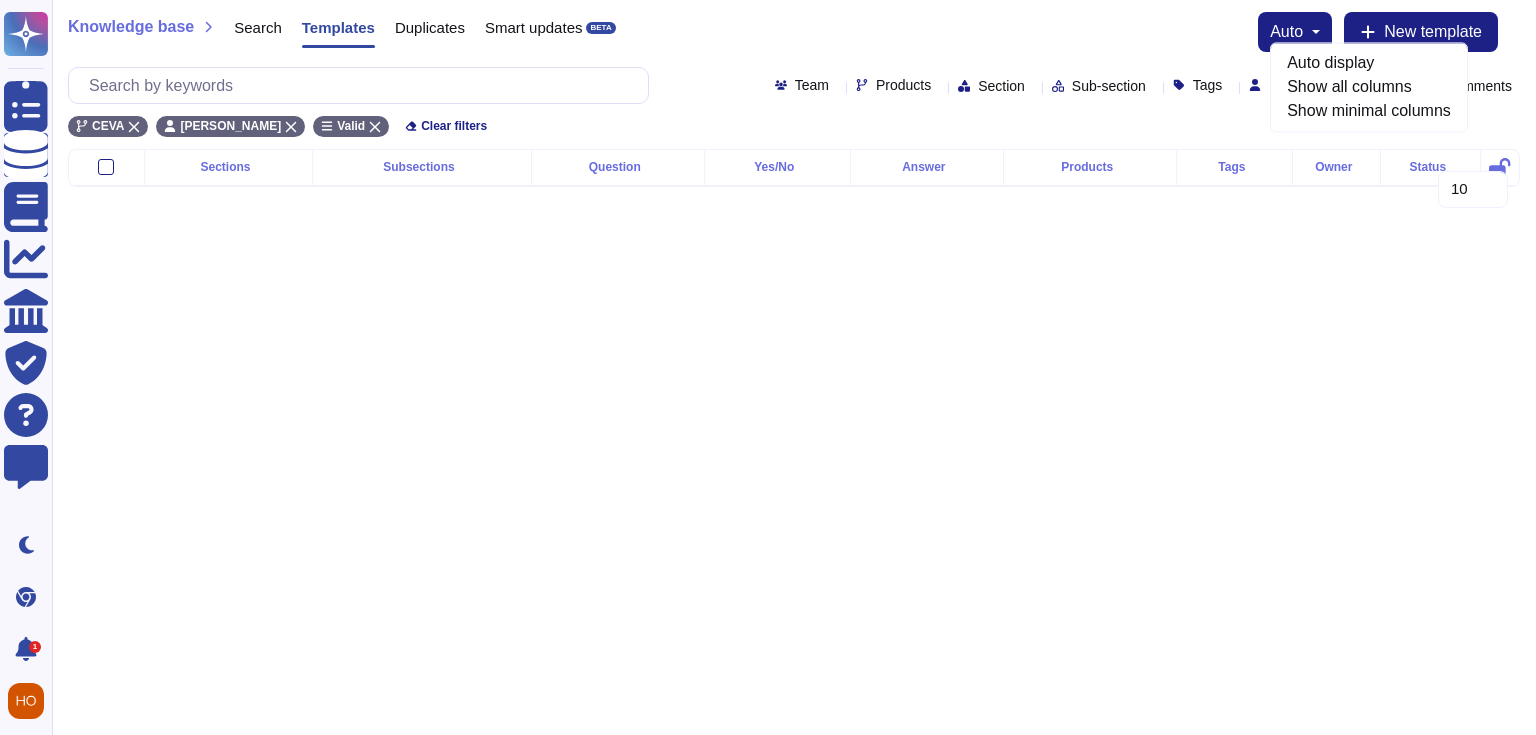 click on "Questionnaires Knowledge Base Documents Analytics CAIQ / SIG Trust Center Help Center Feedback Dark mode Chrome Extension 1 Notifications Profile Knowledge base Search Templates Duplicates Smart updates BETA auto Auto display Show all columns Show minimal columns New template Team Products Section Sub-section Tags Owner Status Comments CEVA [PERSON_NAME] Valid Clear filters Sections  Subsections  Question  Yes/No  Answer  Products  Tags  Owner  Status  10 20 30" at bounding box center [768, 109] 